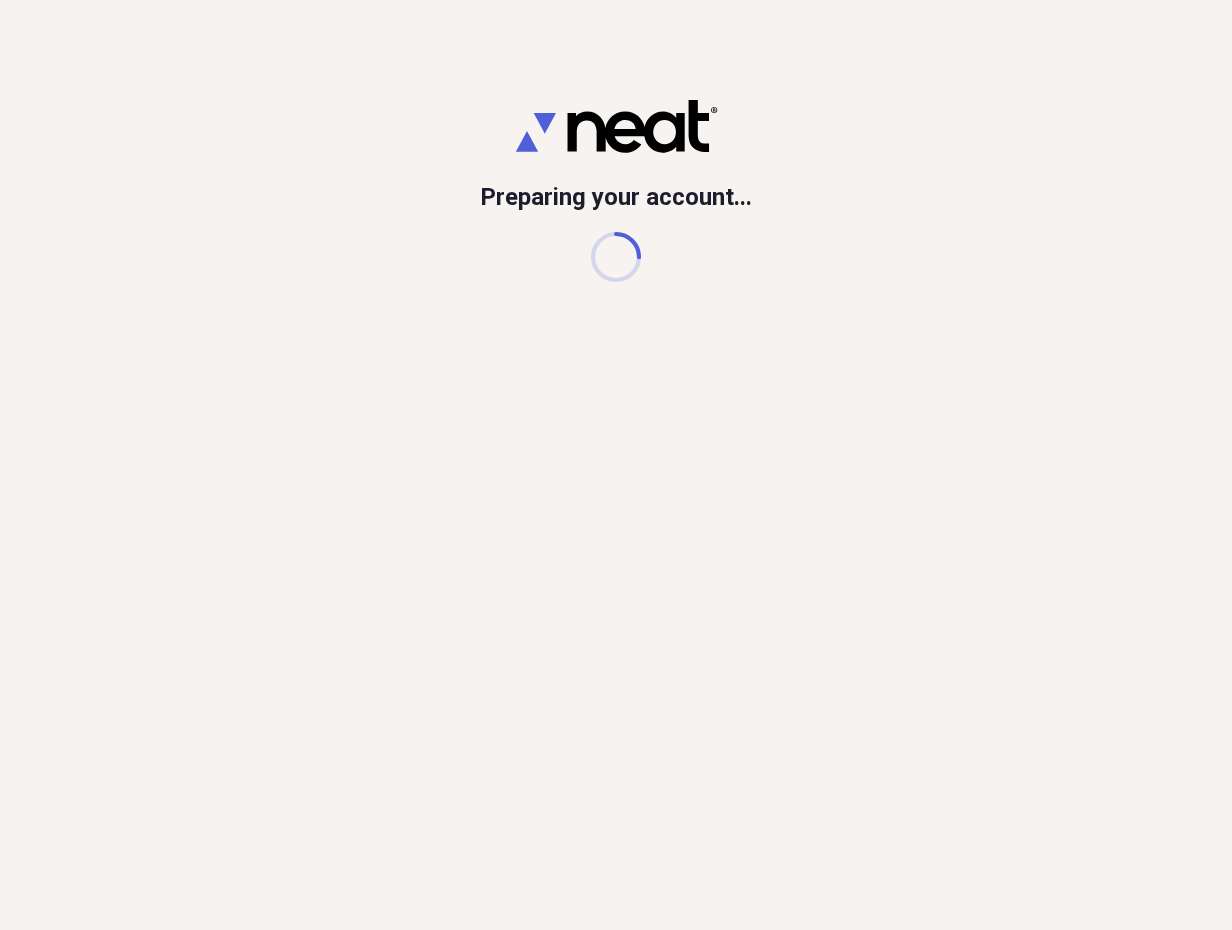 scroll, scrollTop: 0, scrollLeft: 0, axis: both 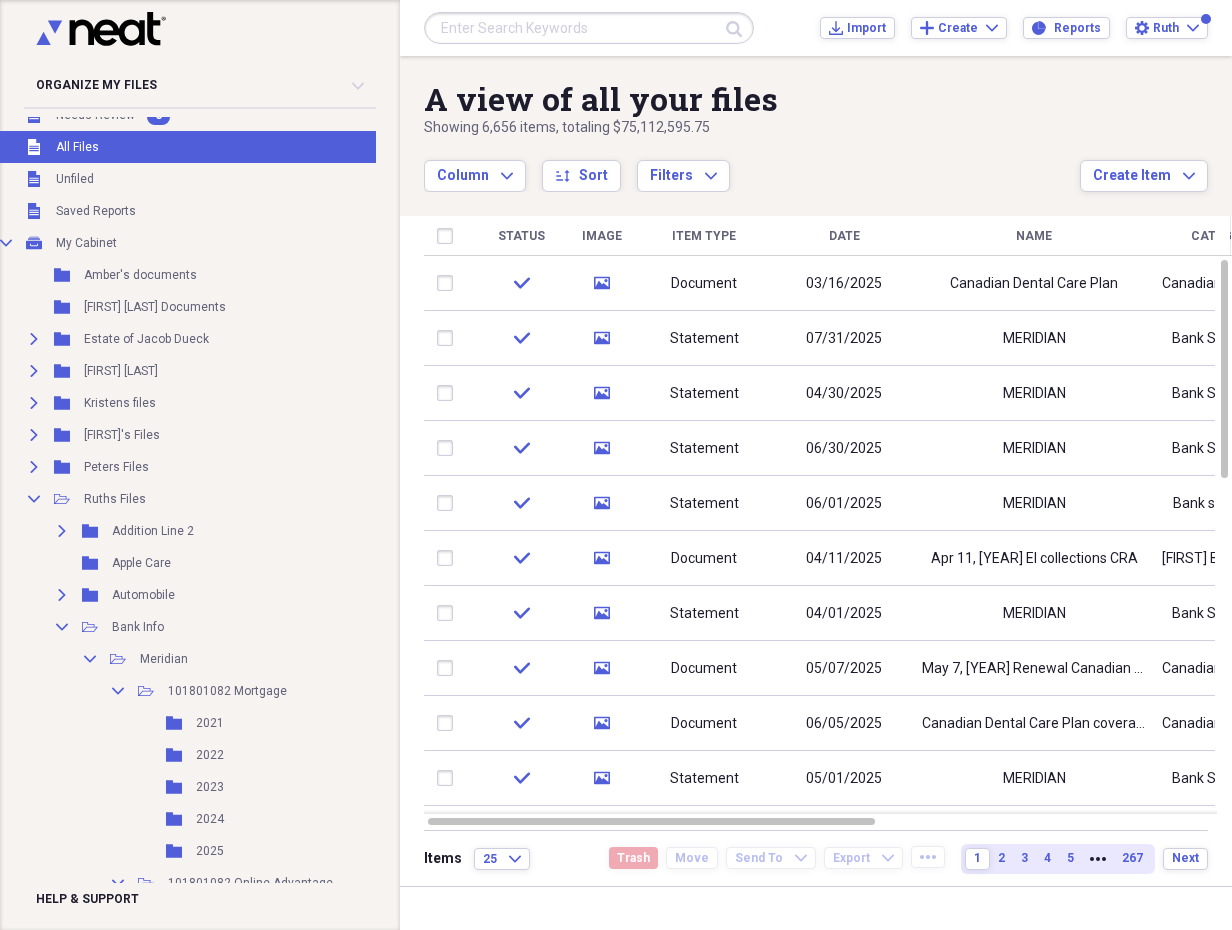 click at bounding box center [589, 28] 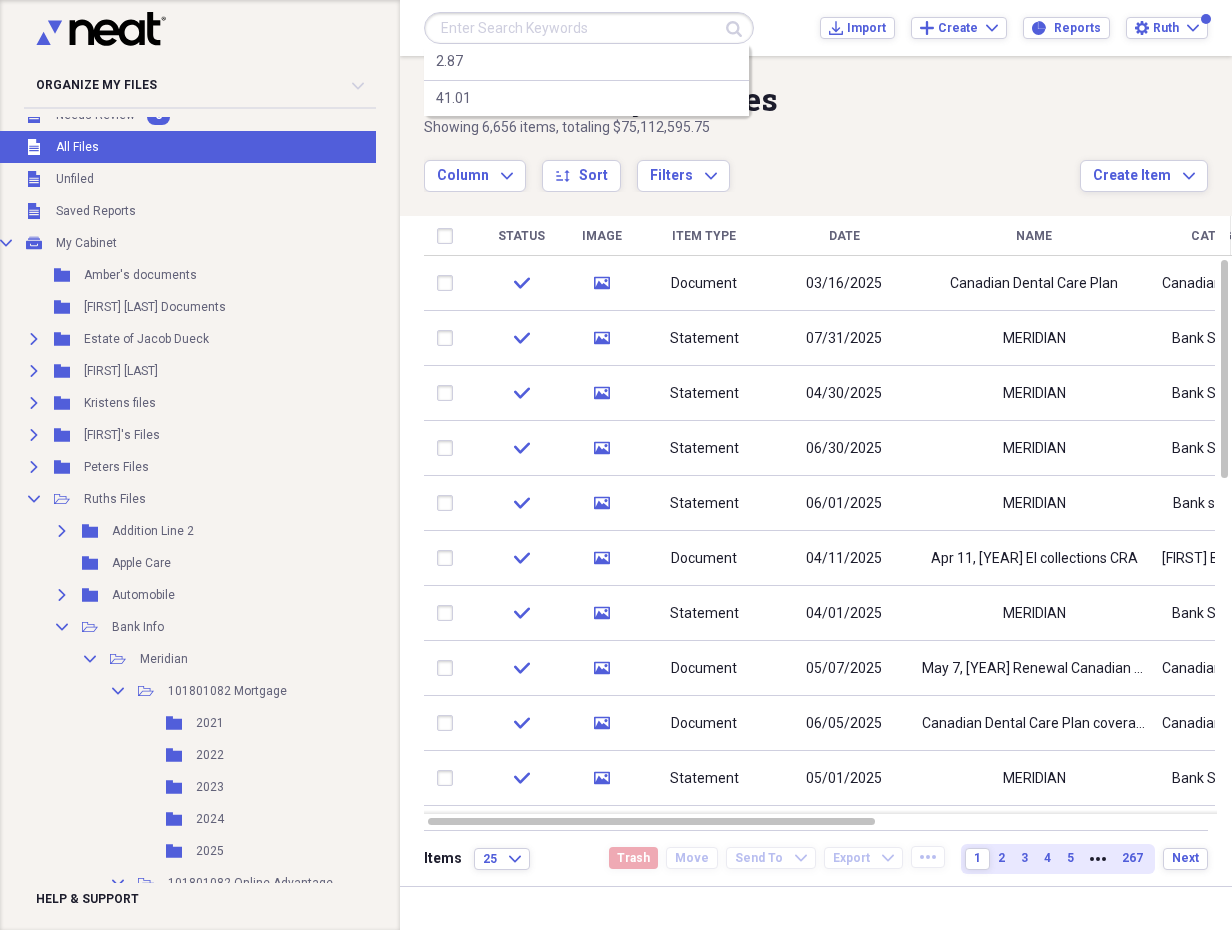 click on "A view of all your files" at bounding box center [752, 99] 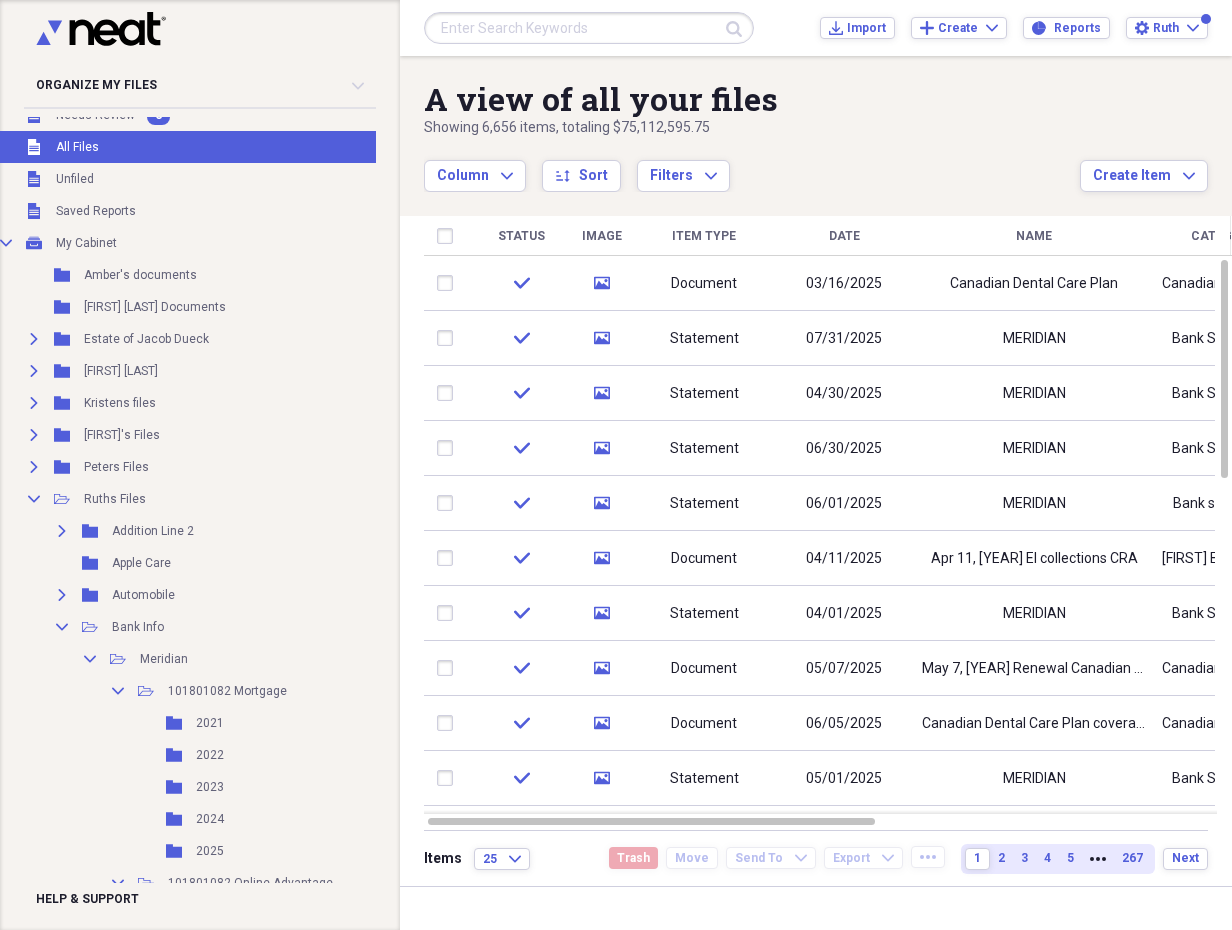 click at bounding box center (589, 28) 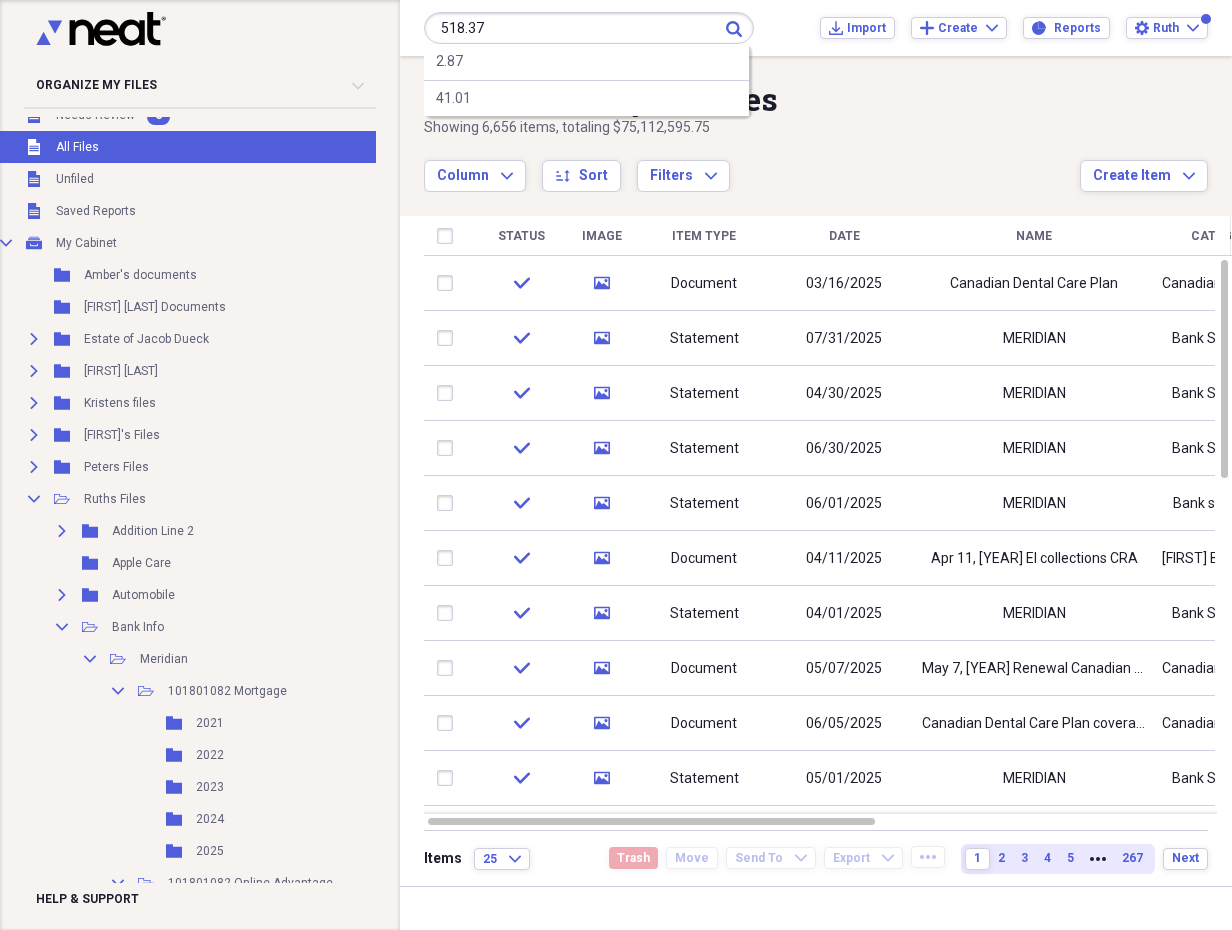 type on "518.37" 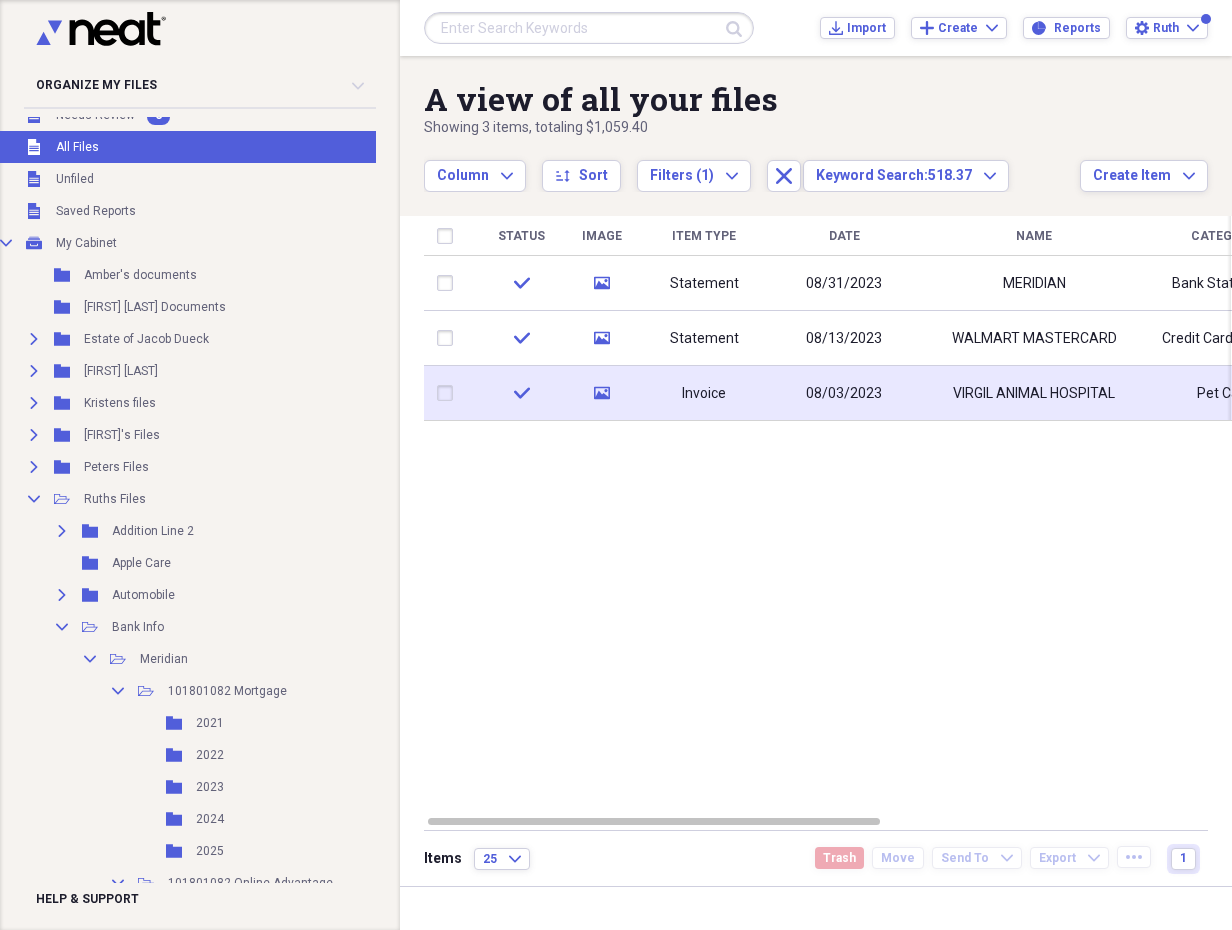 click on "VIRGIL ANIMAL HOSPITAL" at bounding box center [1034, 393] 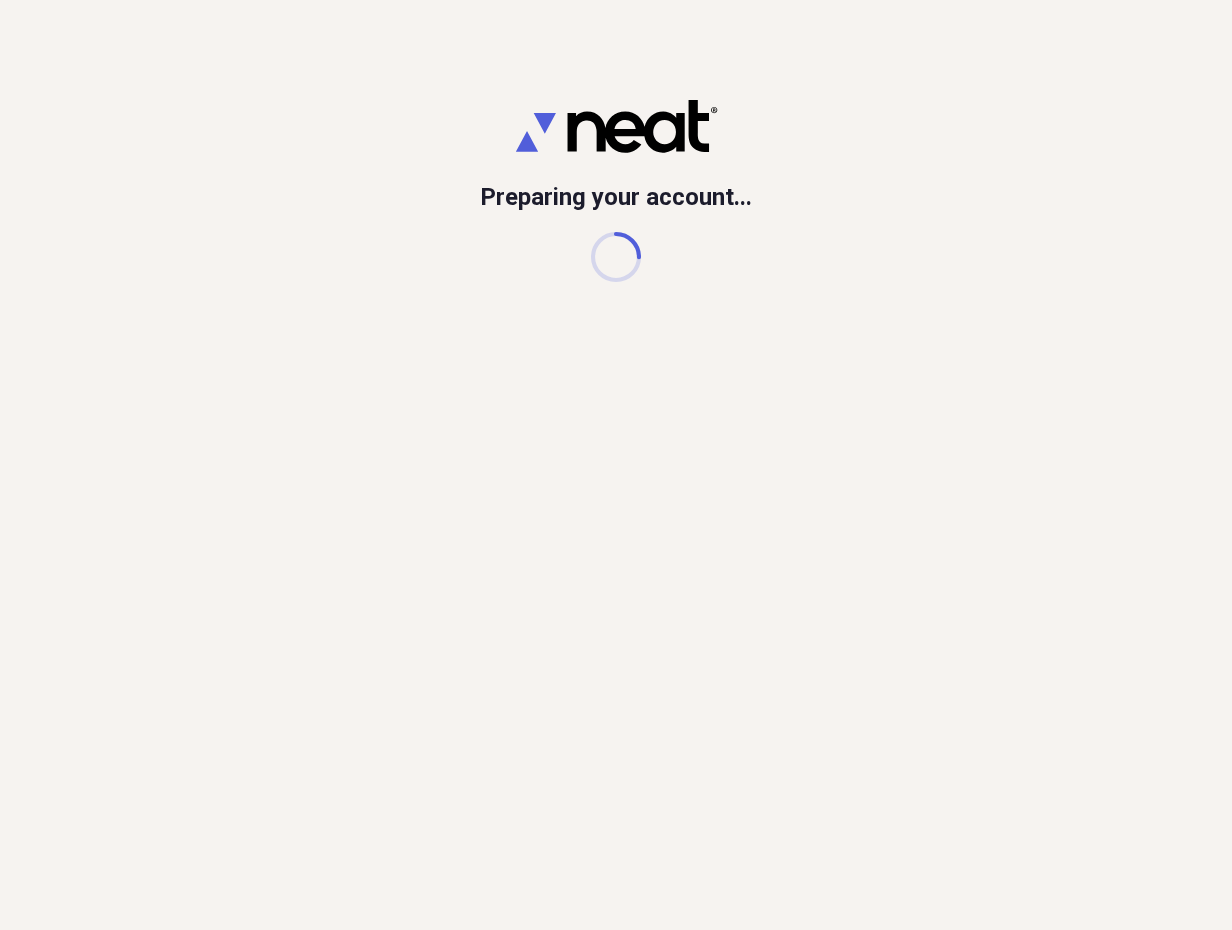 scroll, scrollTop: 0, scrollLeft: 0, axis: both 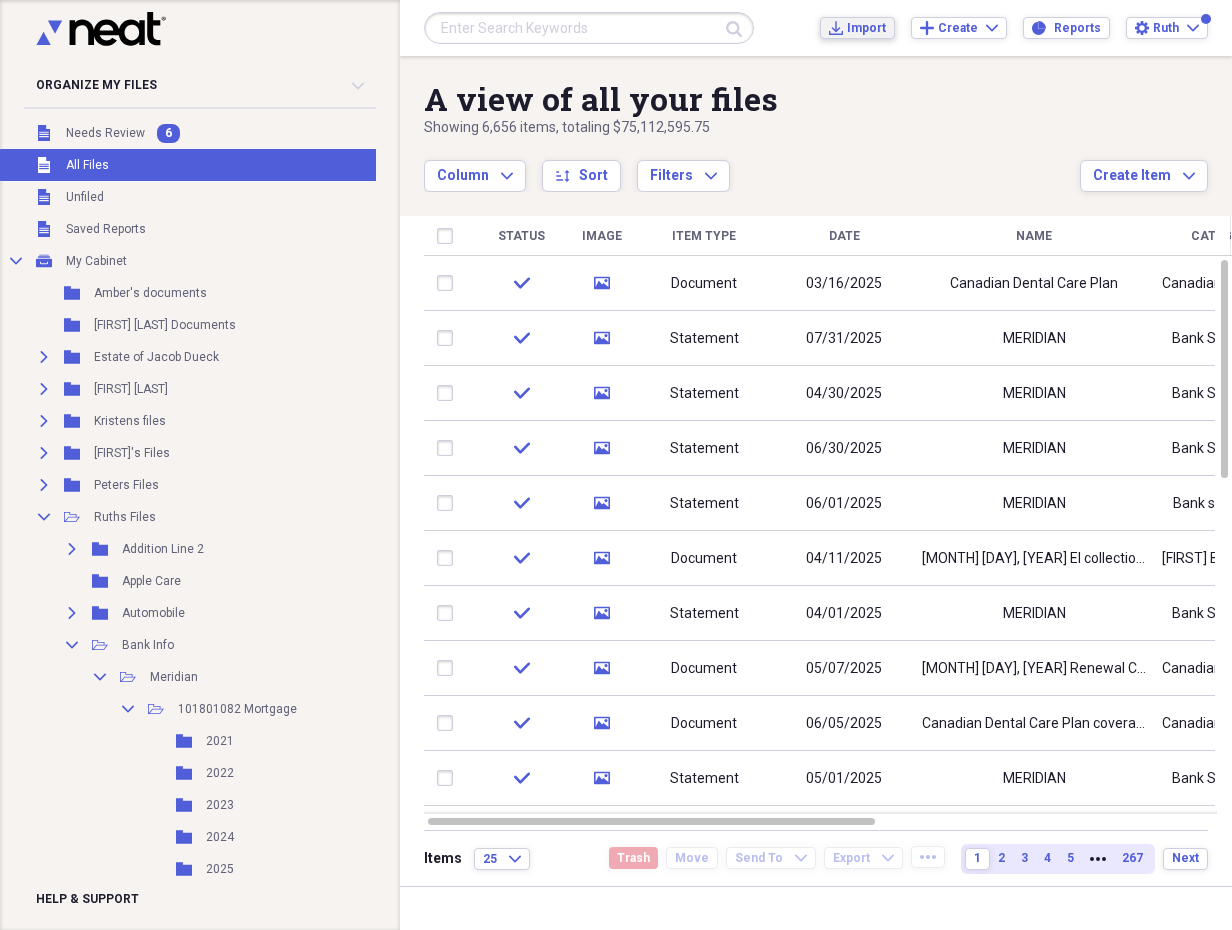 click on "Import" at bounding box center [866, 28] 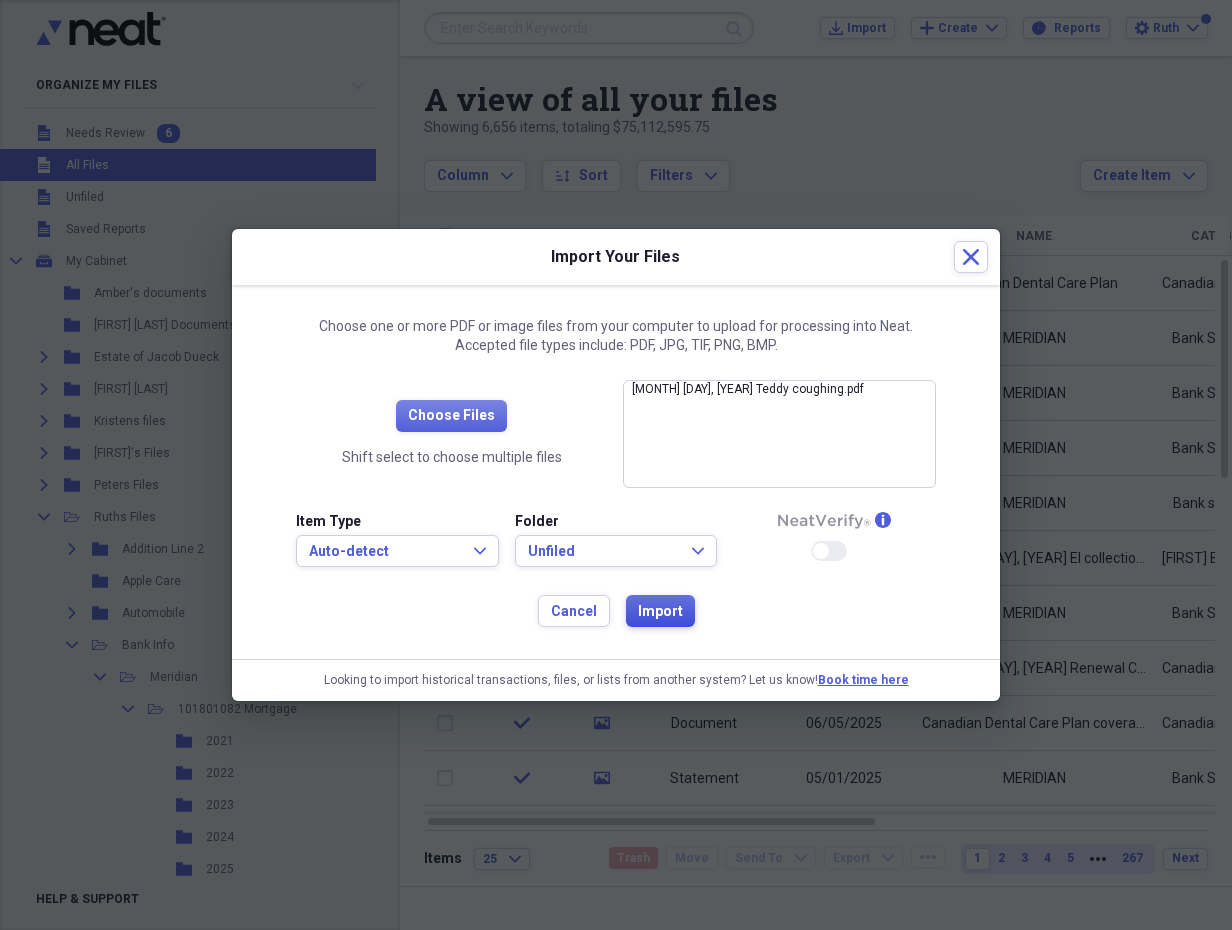 click on "Import" at bounding box center (660, 612) 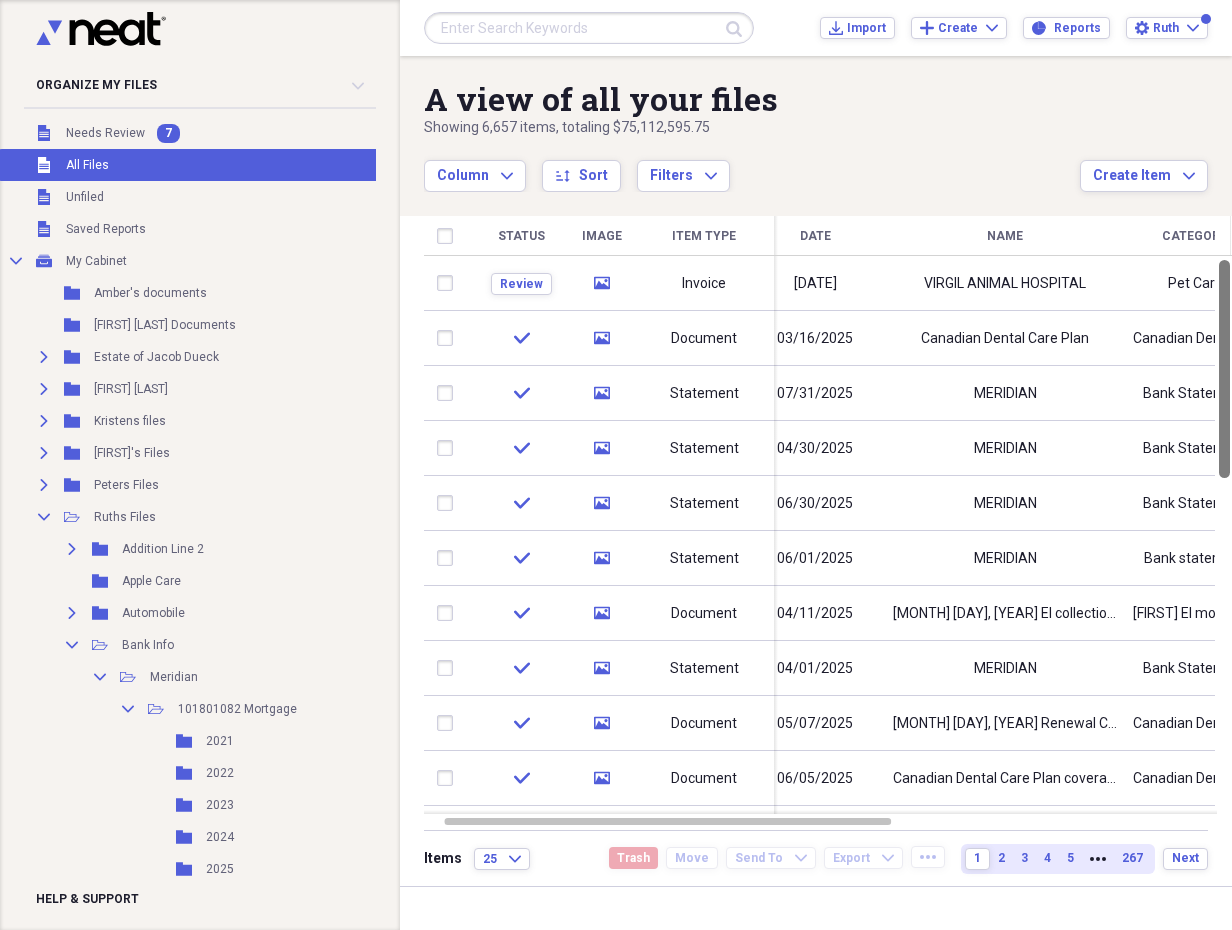 drag, startPoint x: 1225, startPoint y: 343, endPoint x: 1222, endPoint y: 283, distance: 60.074955 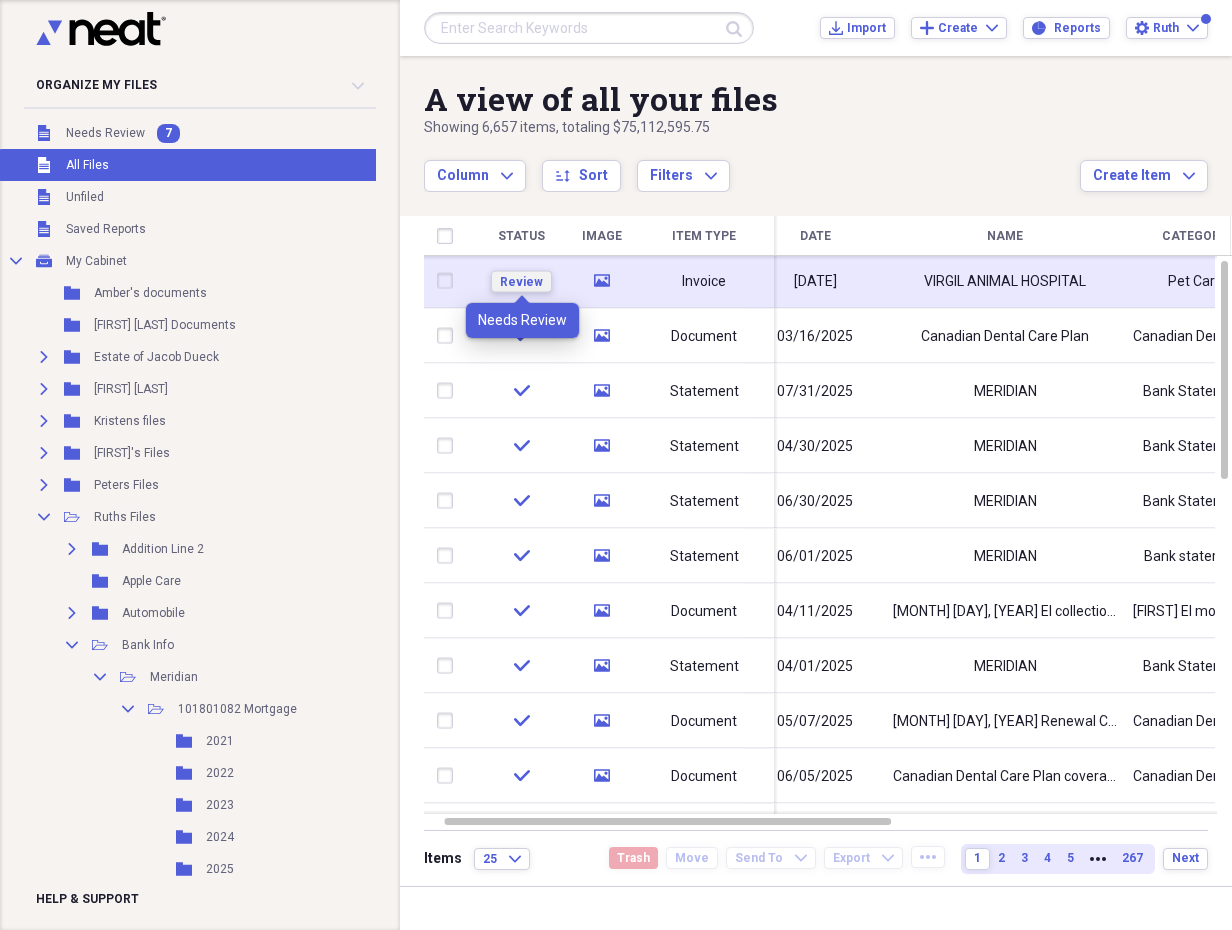 click on "Review" at bounding box center [521, 281] 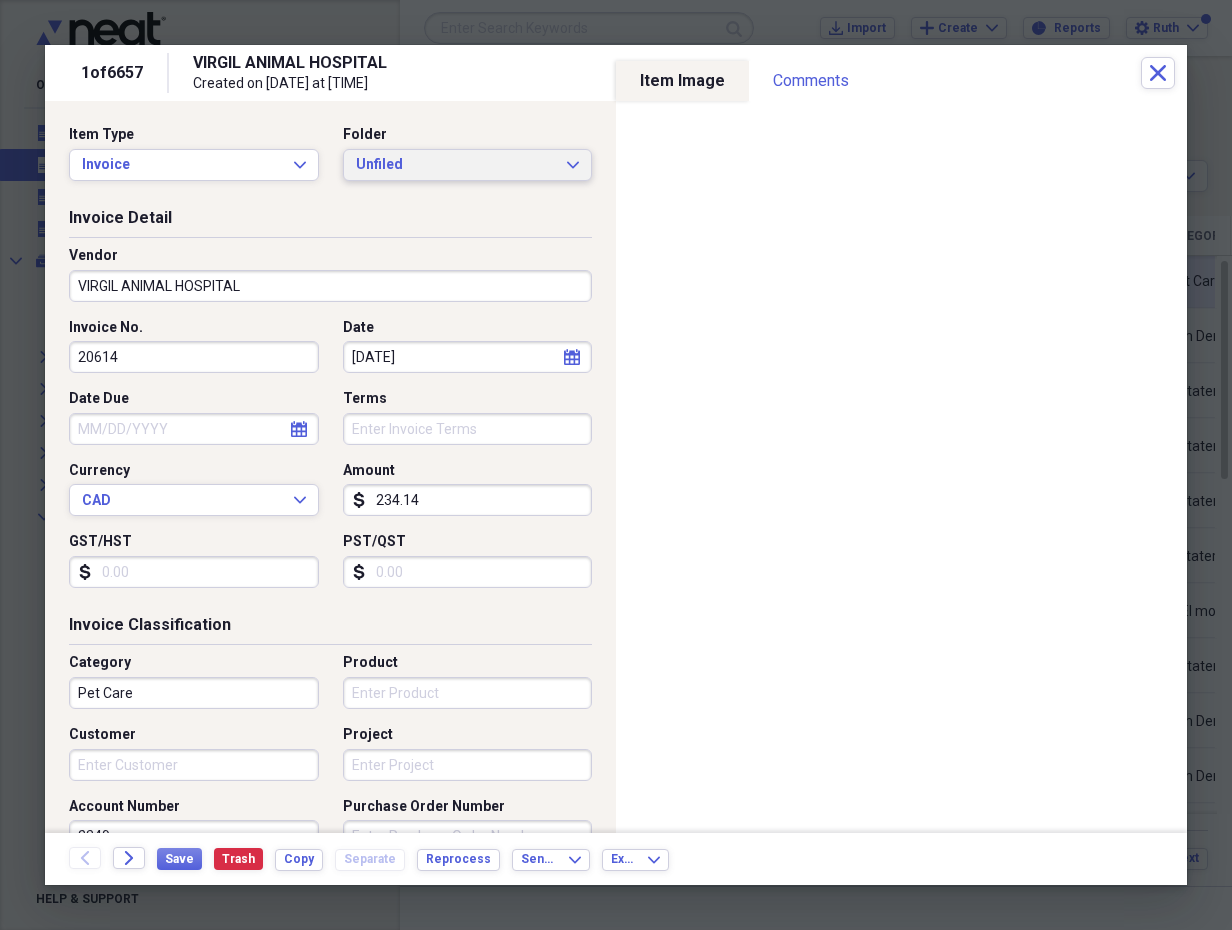 click on "Unfiled Expand" at bounding box center (468, 165) 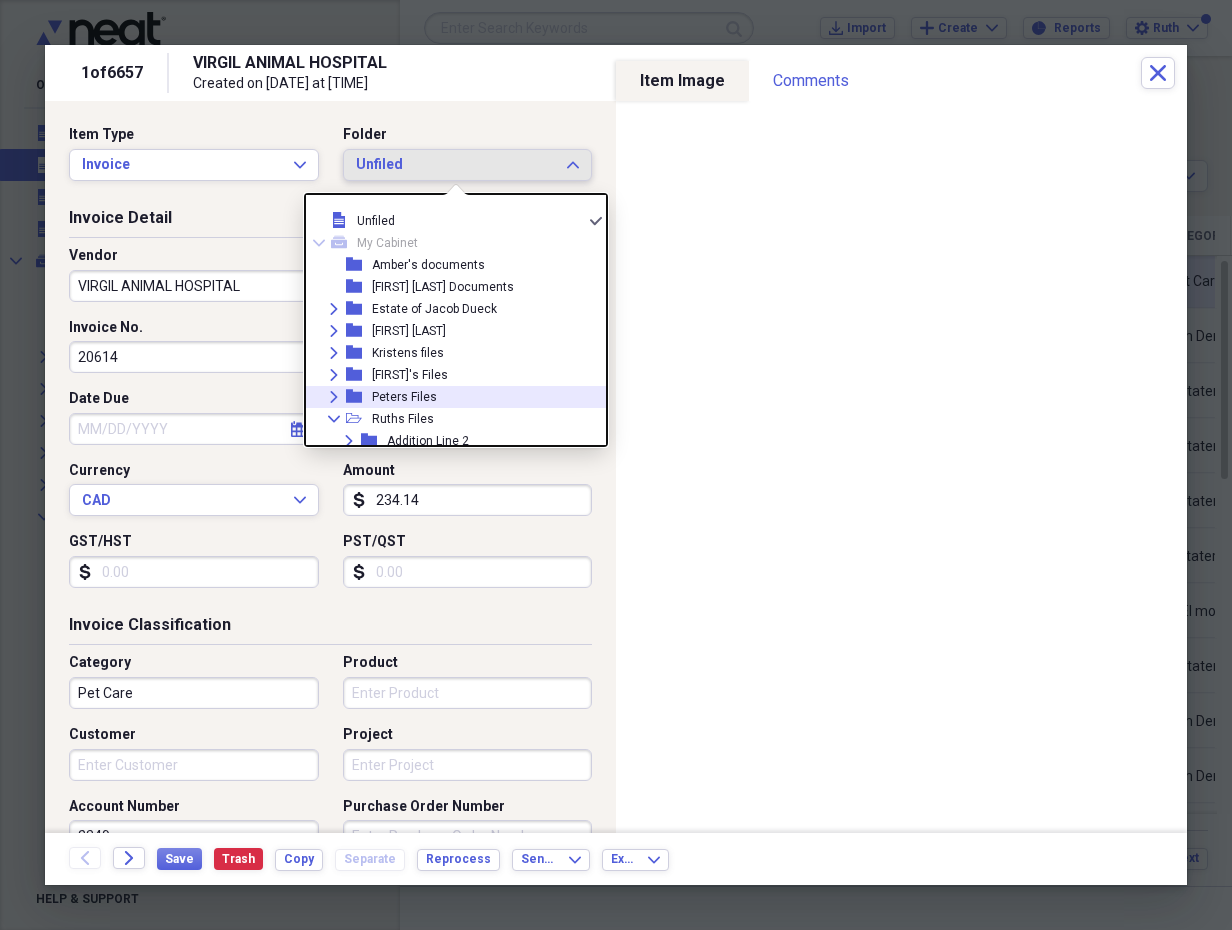 click on "Expand" 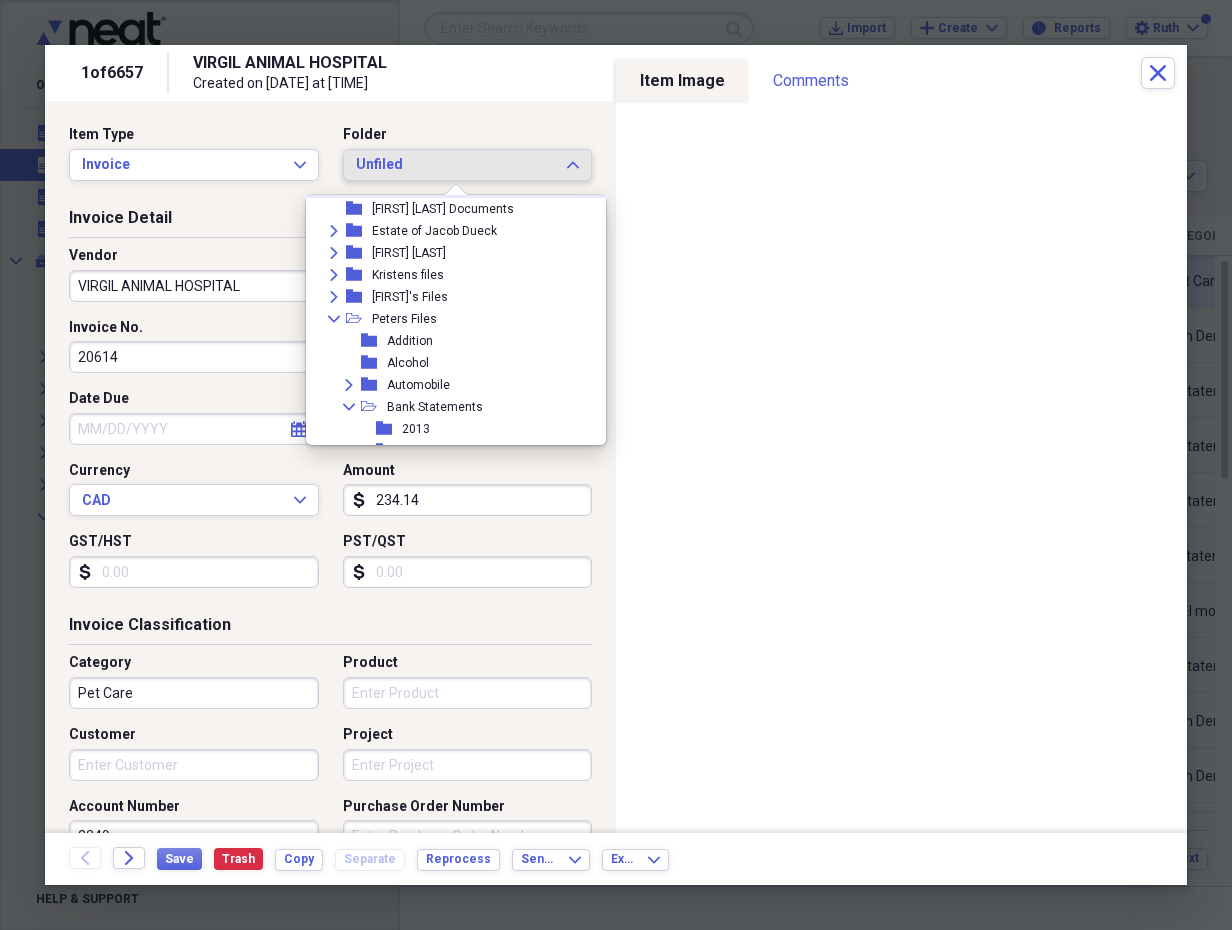 scroll, scrollTop: 157, scrollLeft: 0, axis: vertical 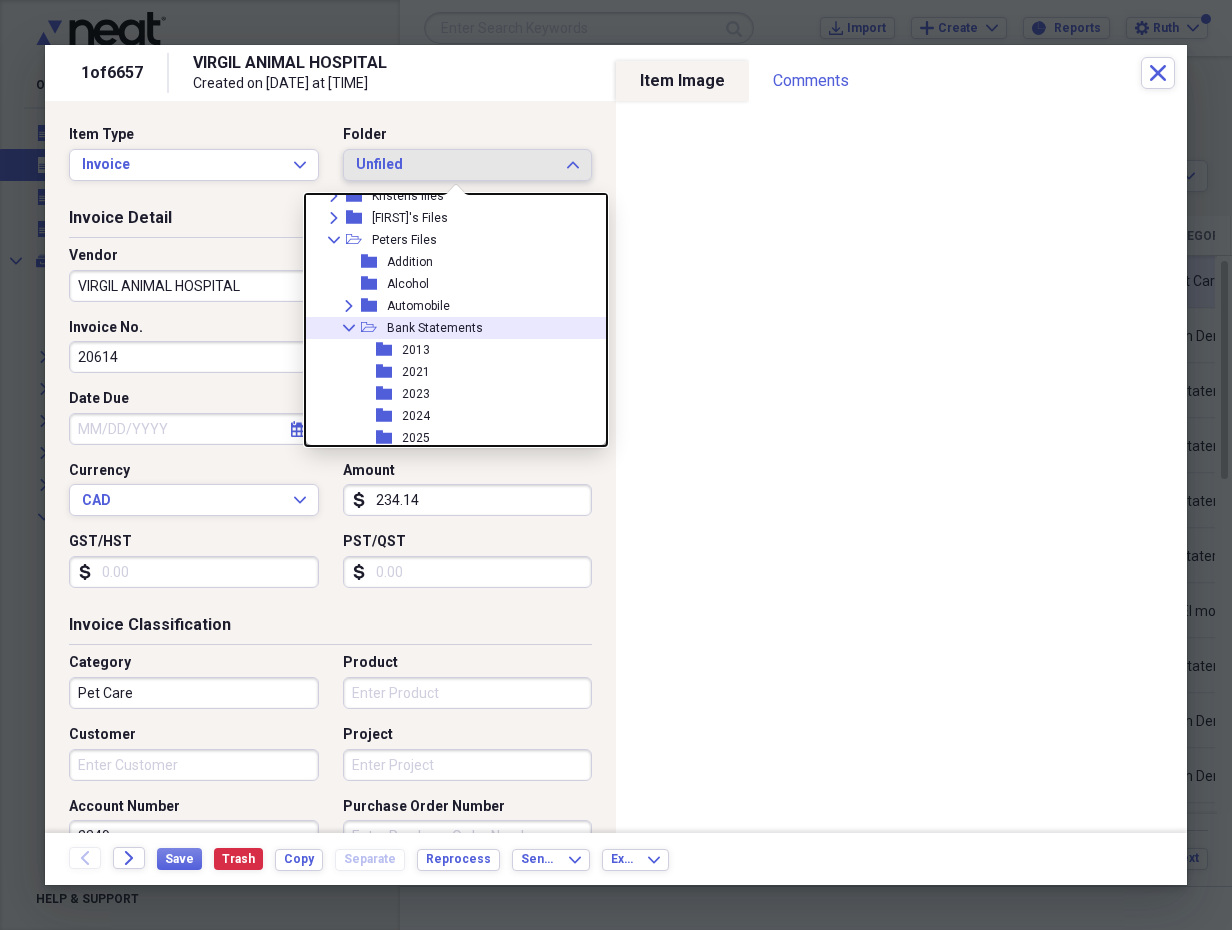 click on "Collapse" 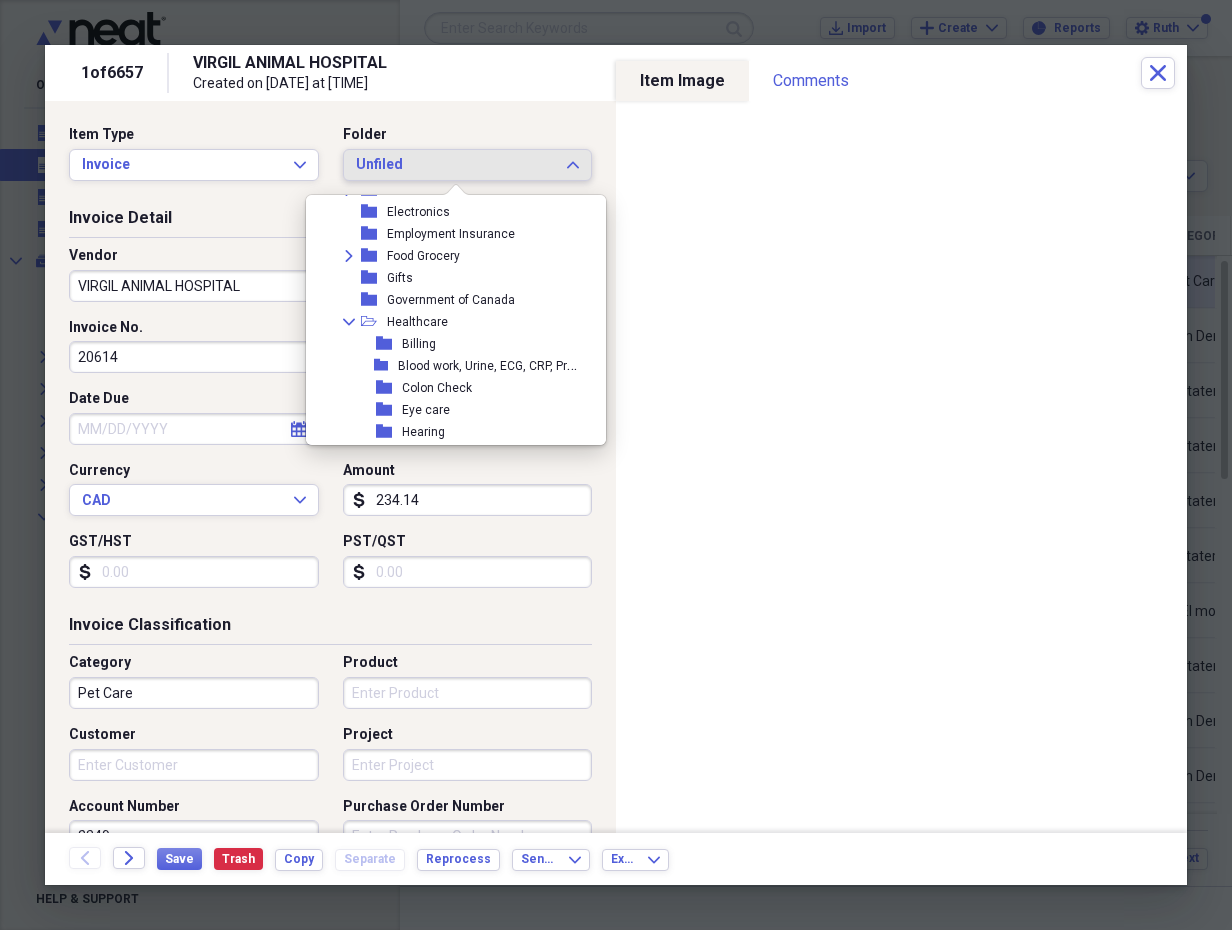 scroll, scrollTop: 563, scrollLeft: 0, axis: vertical 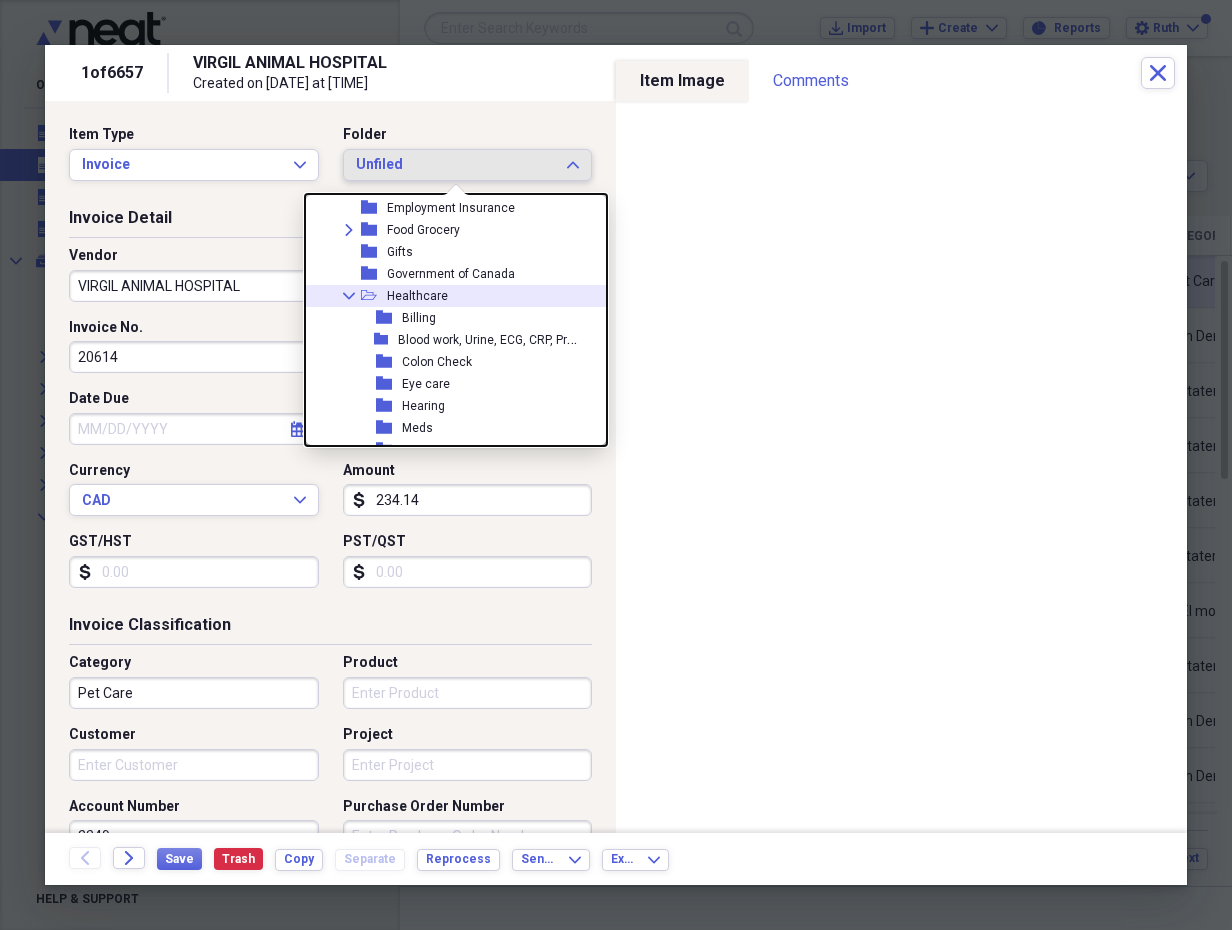 click 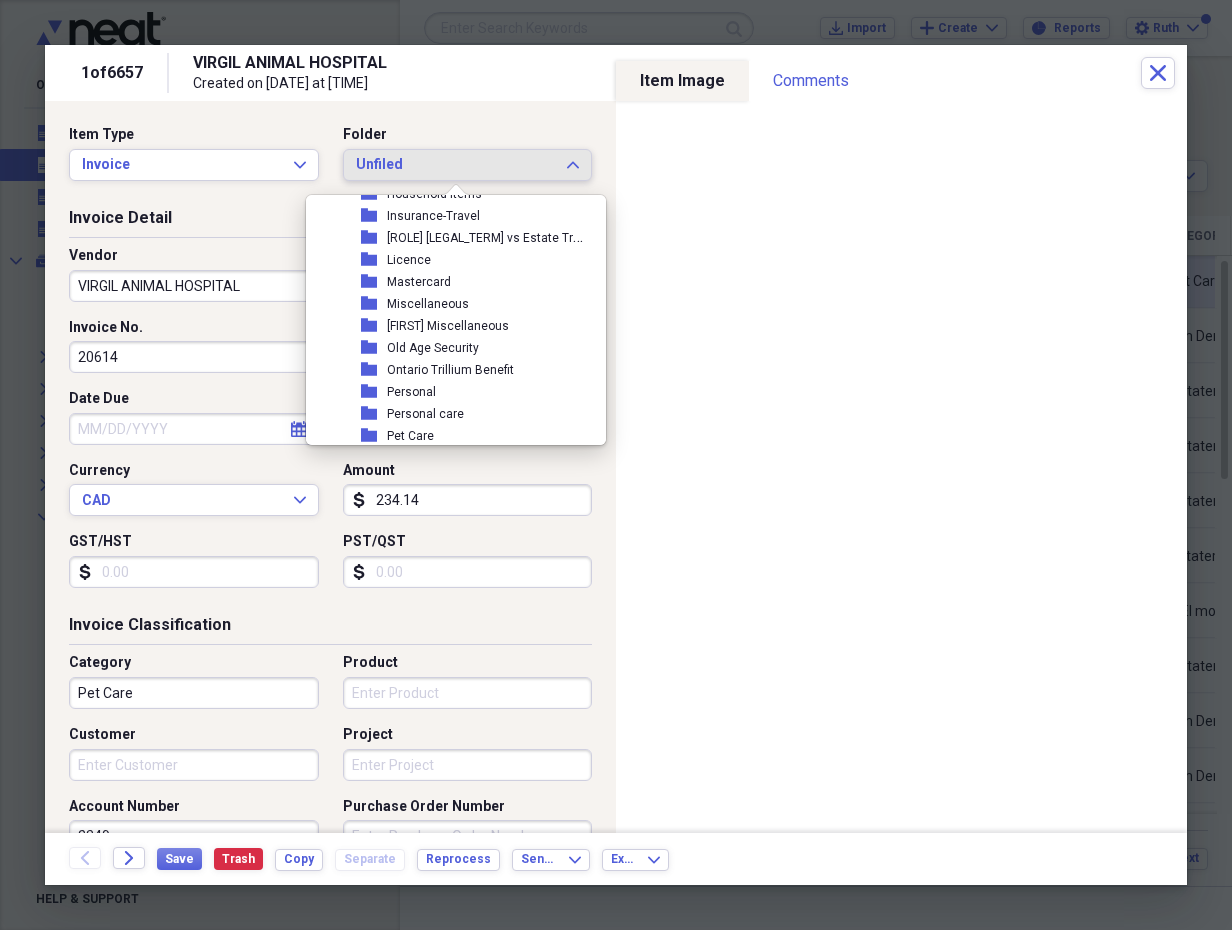 scroll, scrollTop: 710, scrollLeft: 0, axis: vertical 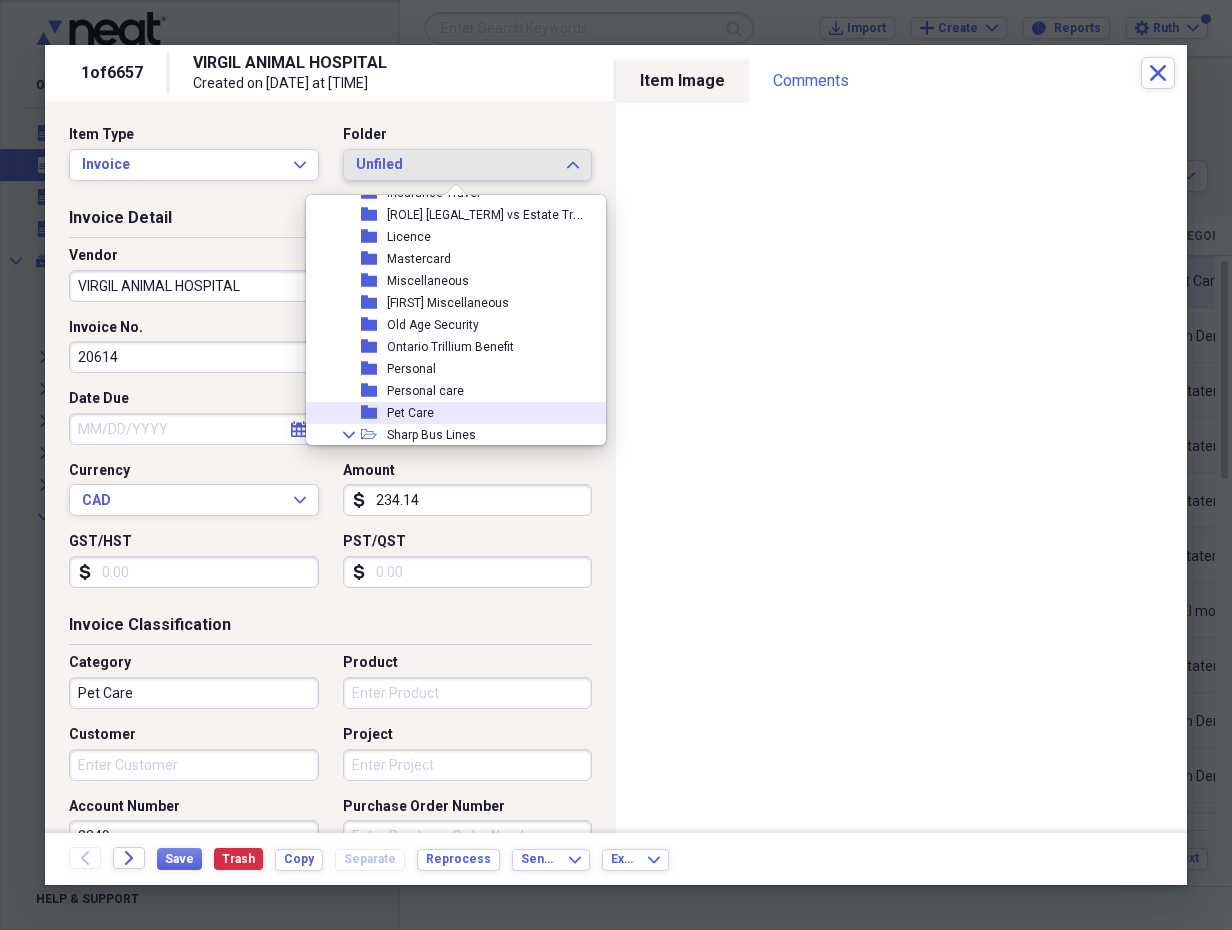 click on "folder Pet Care" at bounding box center (448, 413) 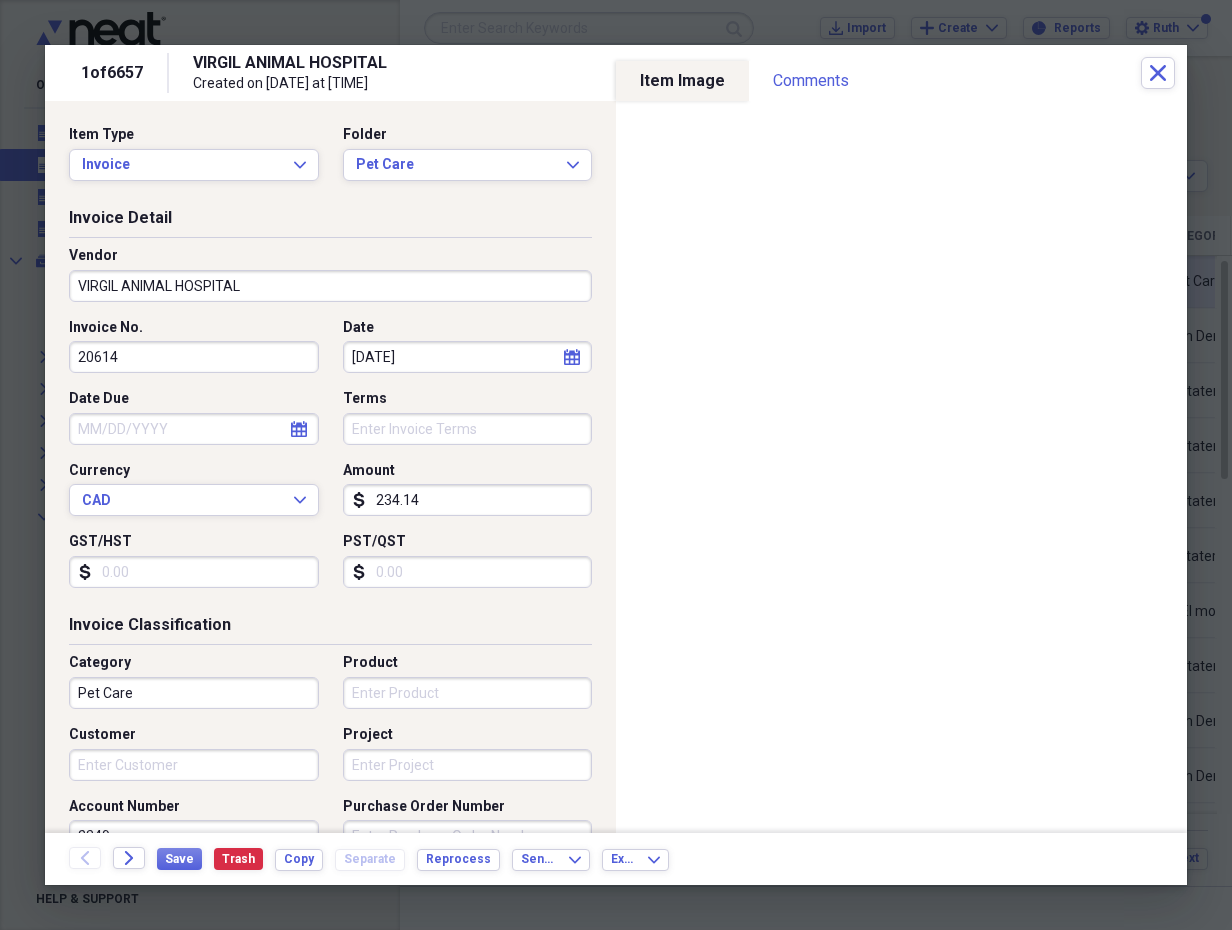 click on "calendar" 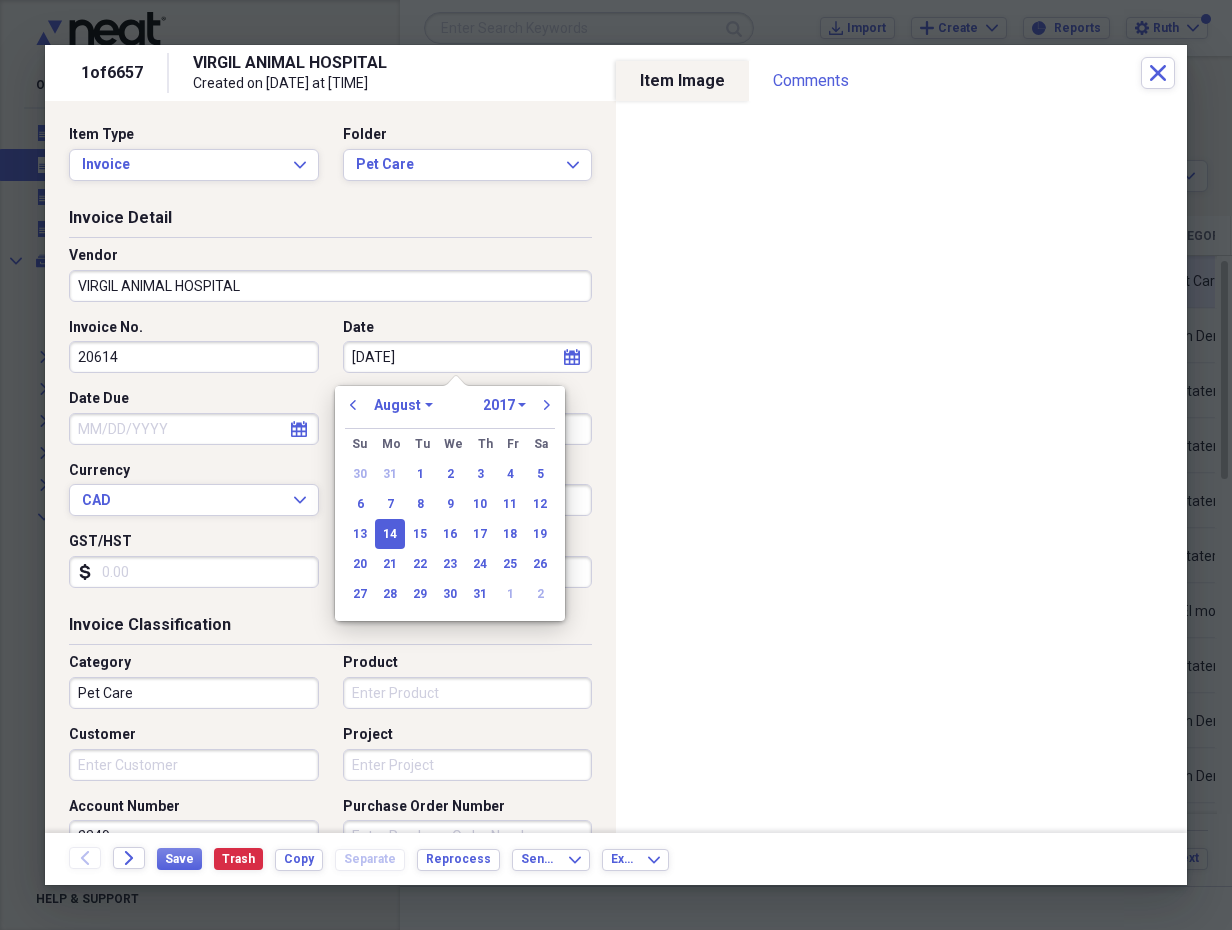 select on "2024" 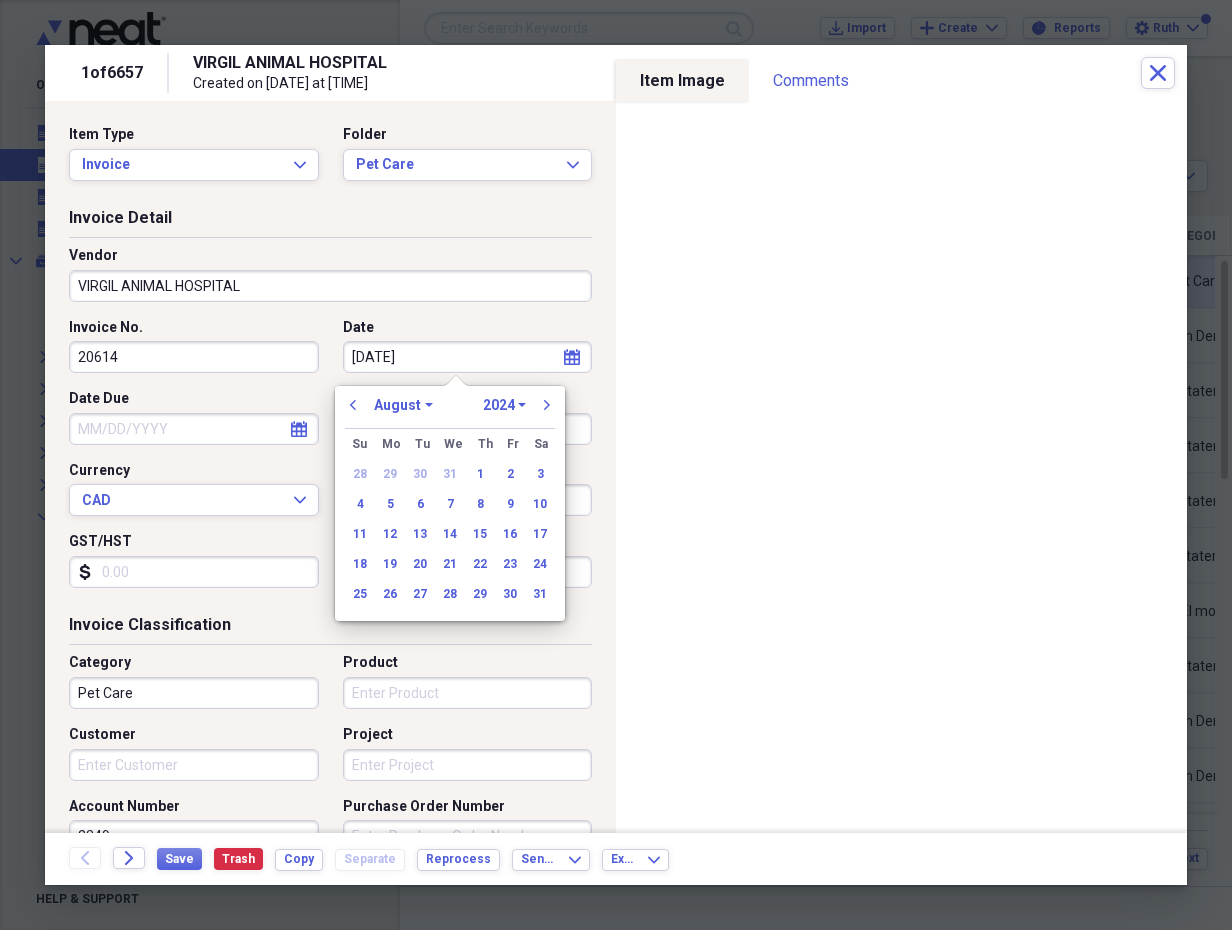 select on "1" 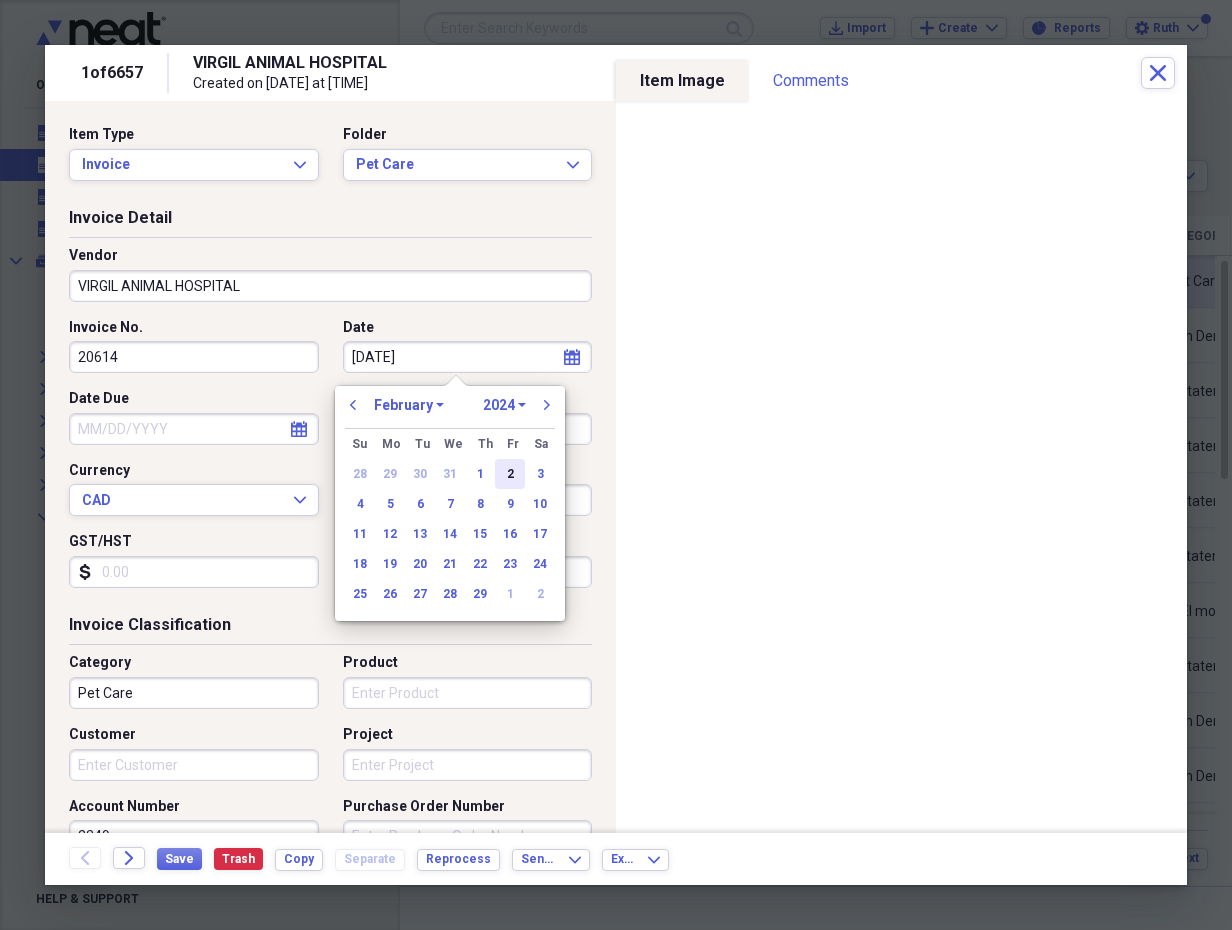 click on "2" at bounding box center (510, 474) 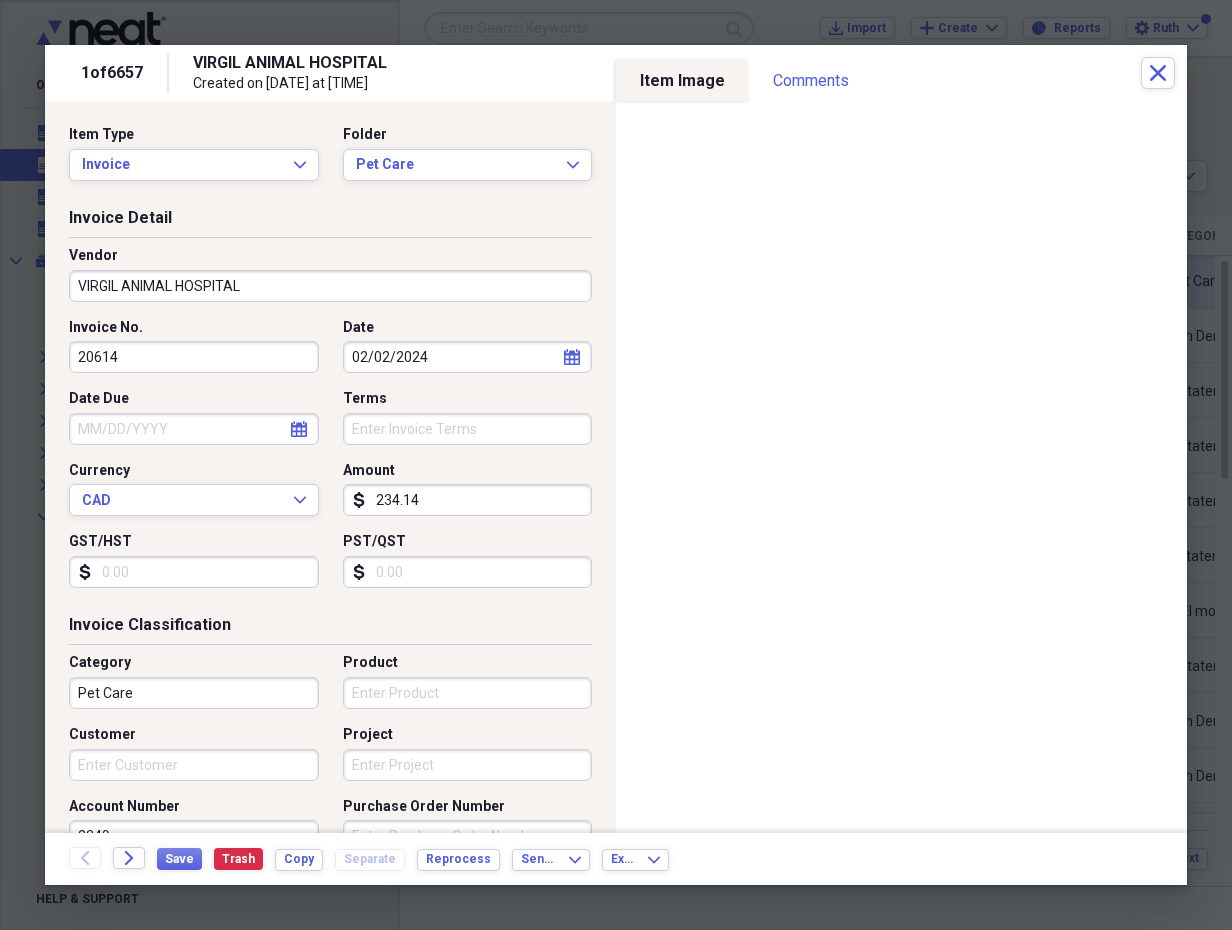 click on "calendar" 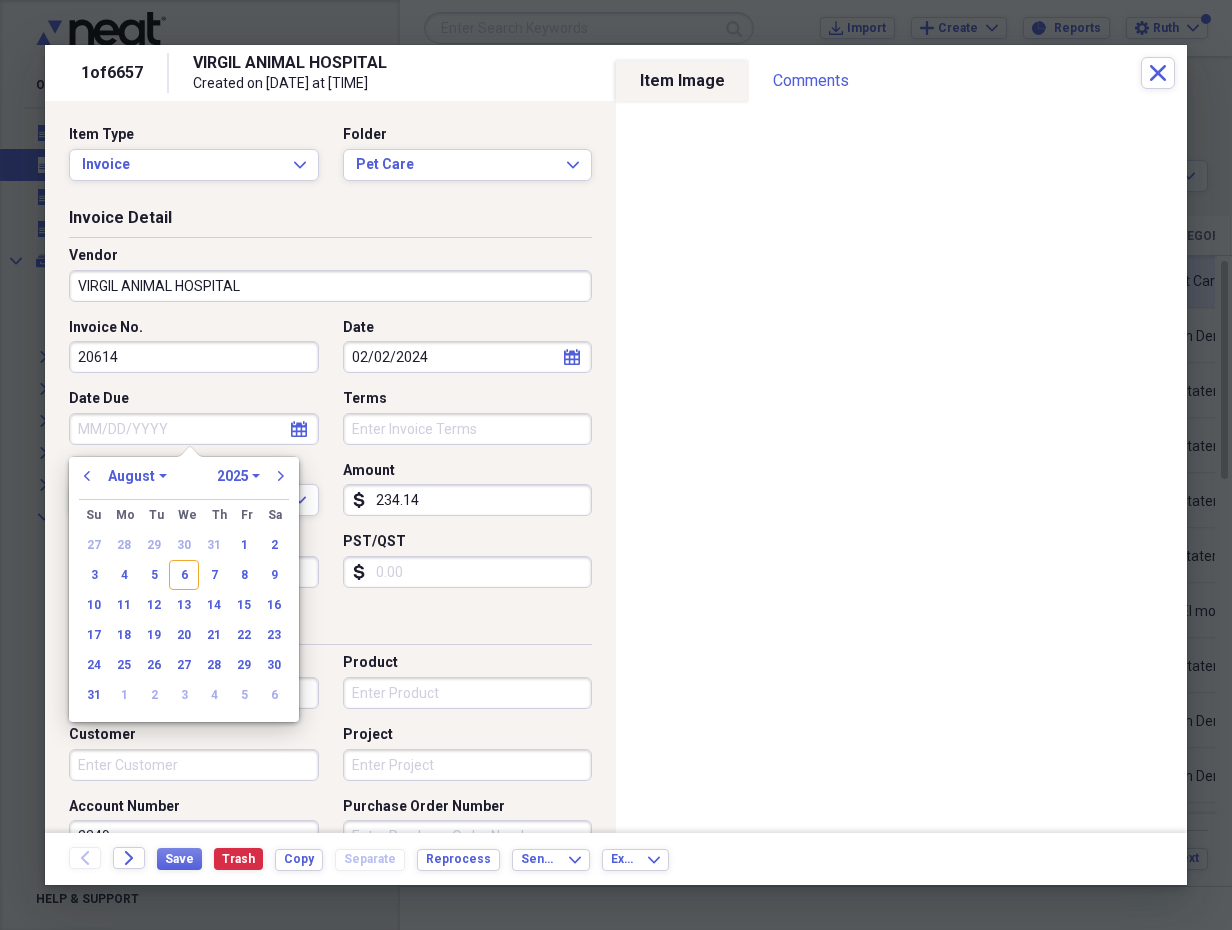 select on "2024" 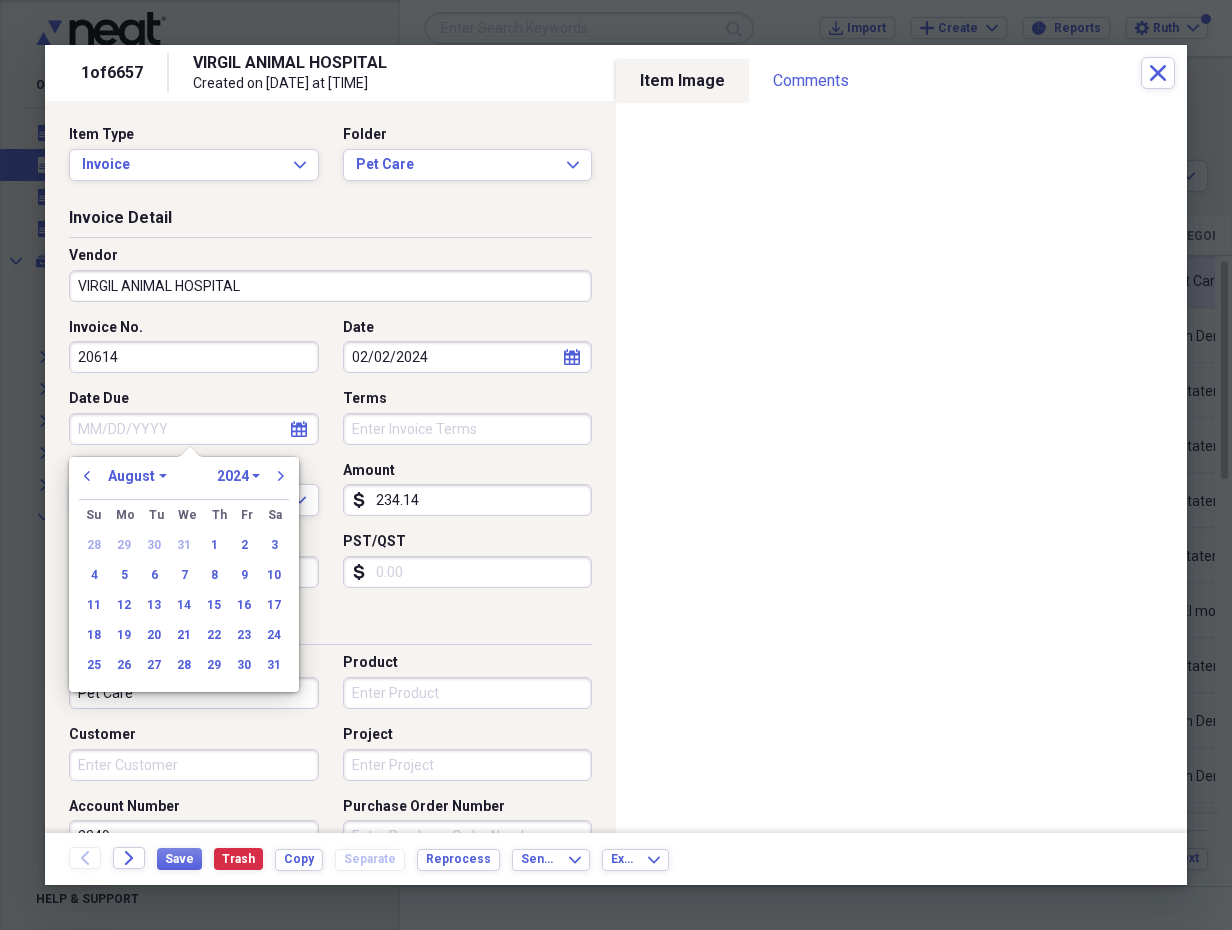 select on "1" 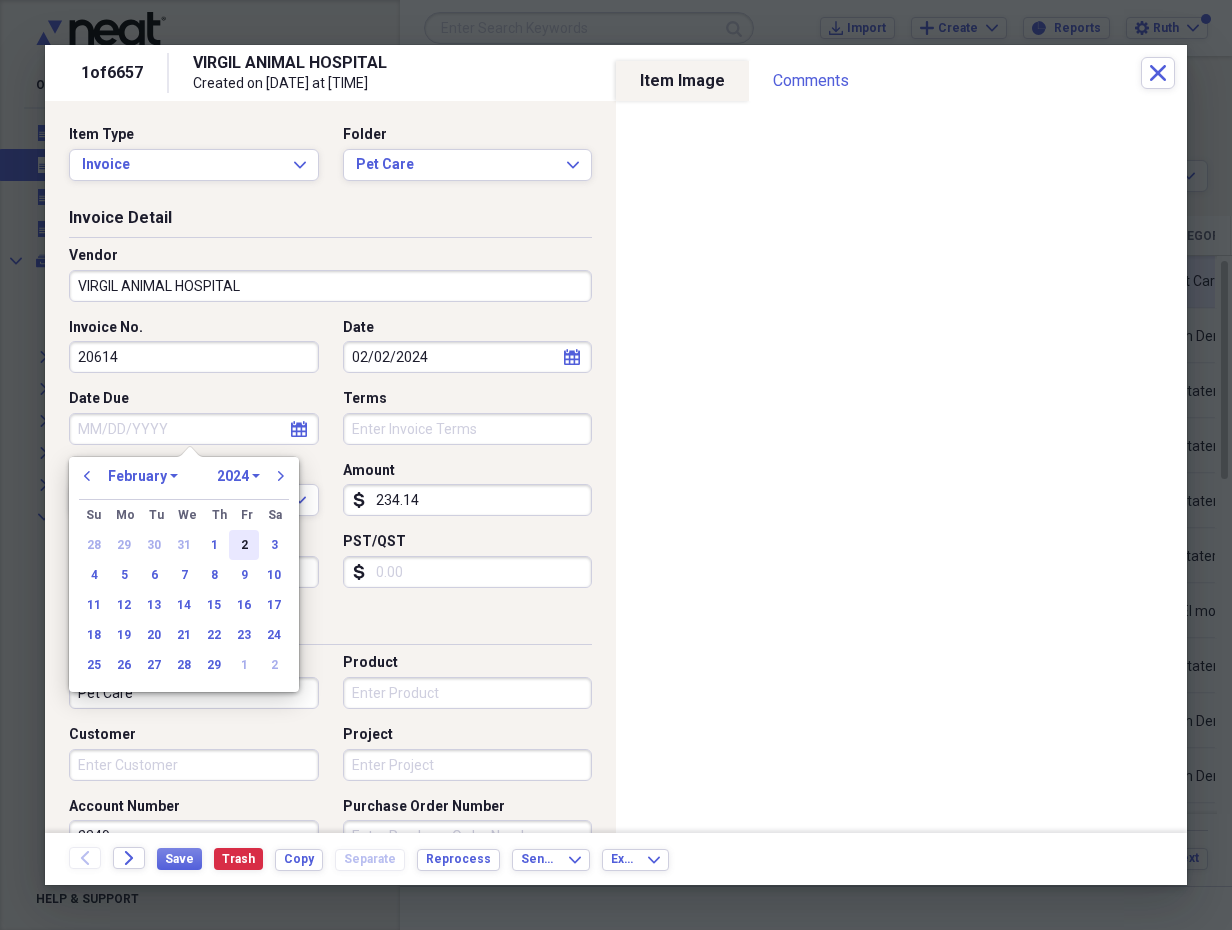 click on "2" at bounding box center (244, 545) 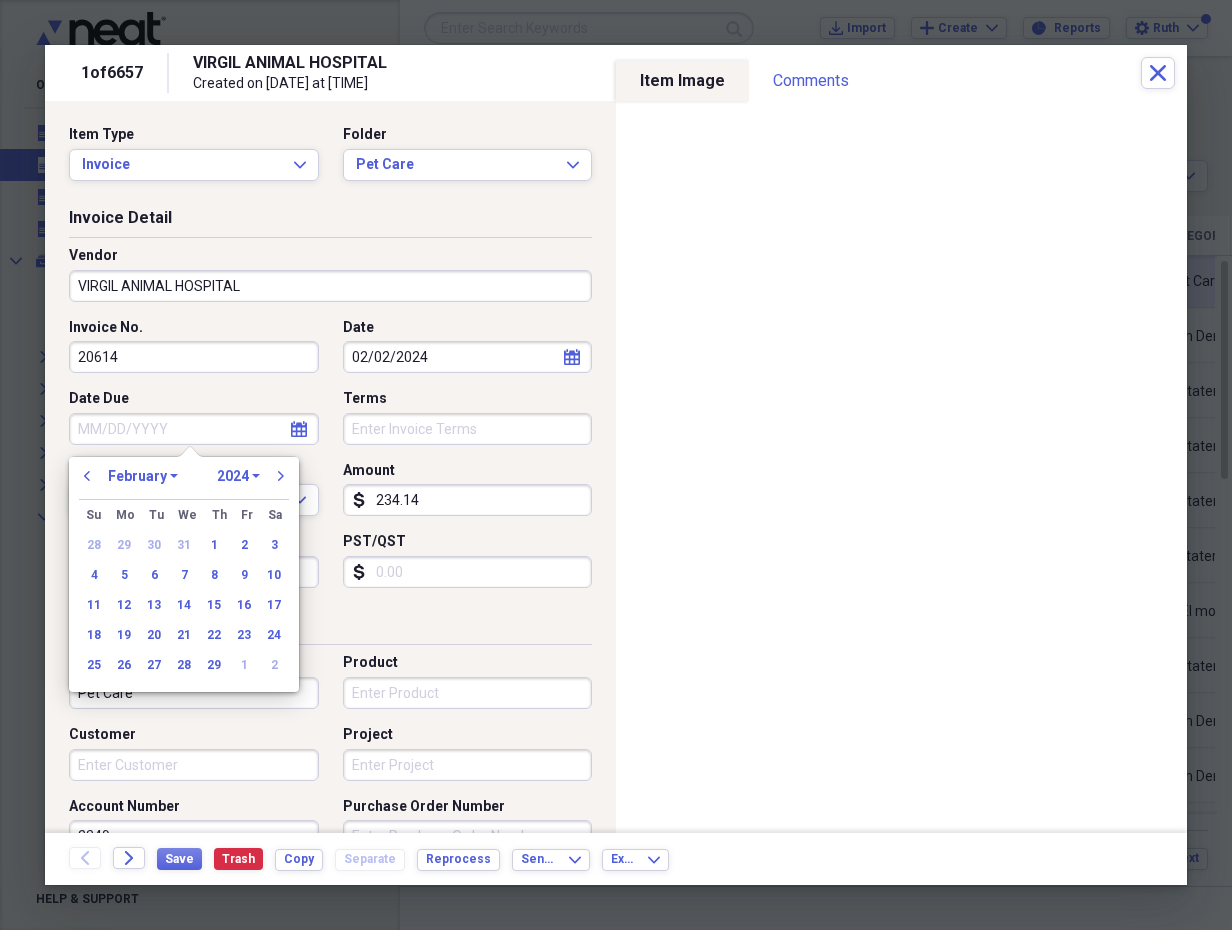 type on "02/02/2024" 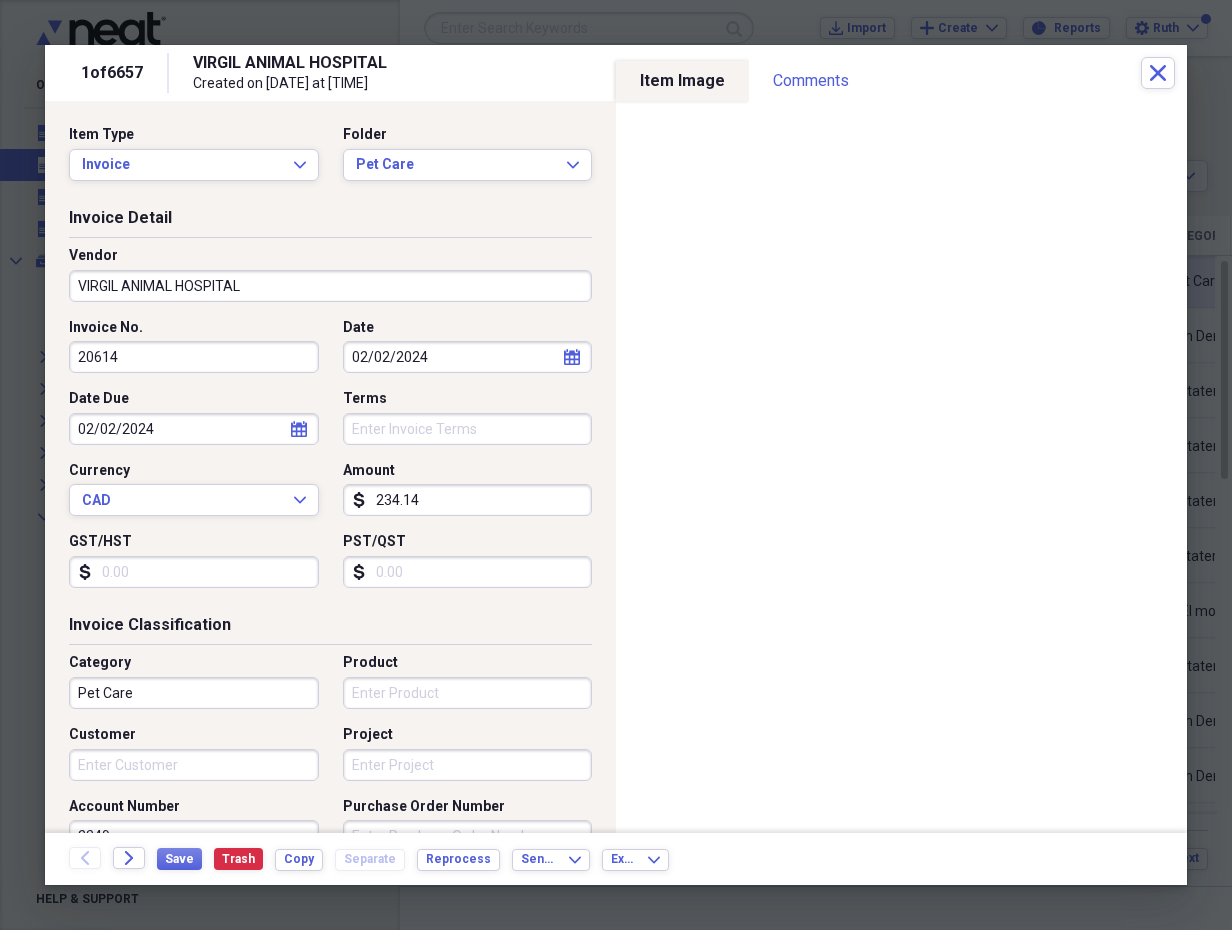 drag, startPoint x: 249, startPoint y: 755, endPoint x: 278, endPoint y: 753, distance: 29.068884 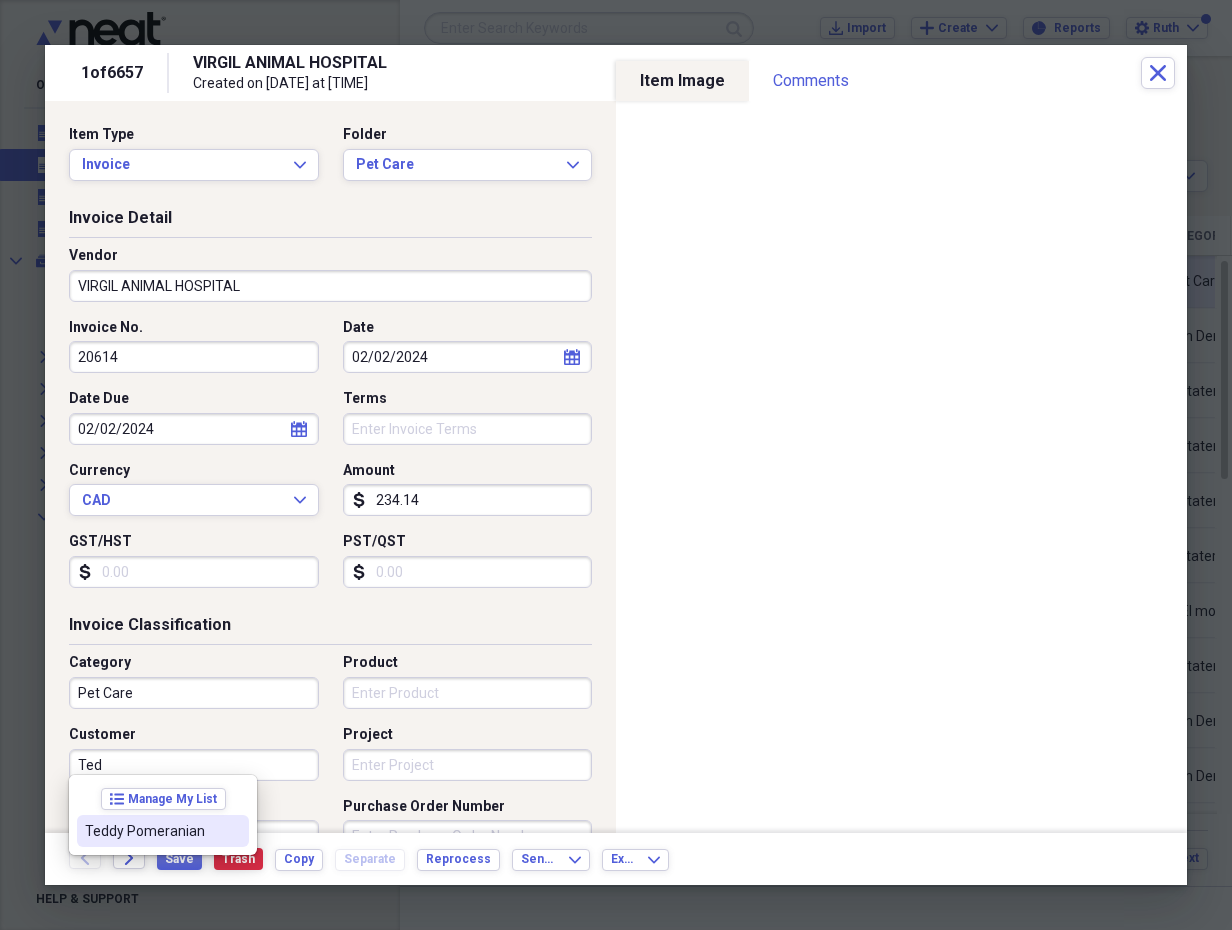 click on "Teddy Pomeranian" at bounding box center (151, 831) 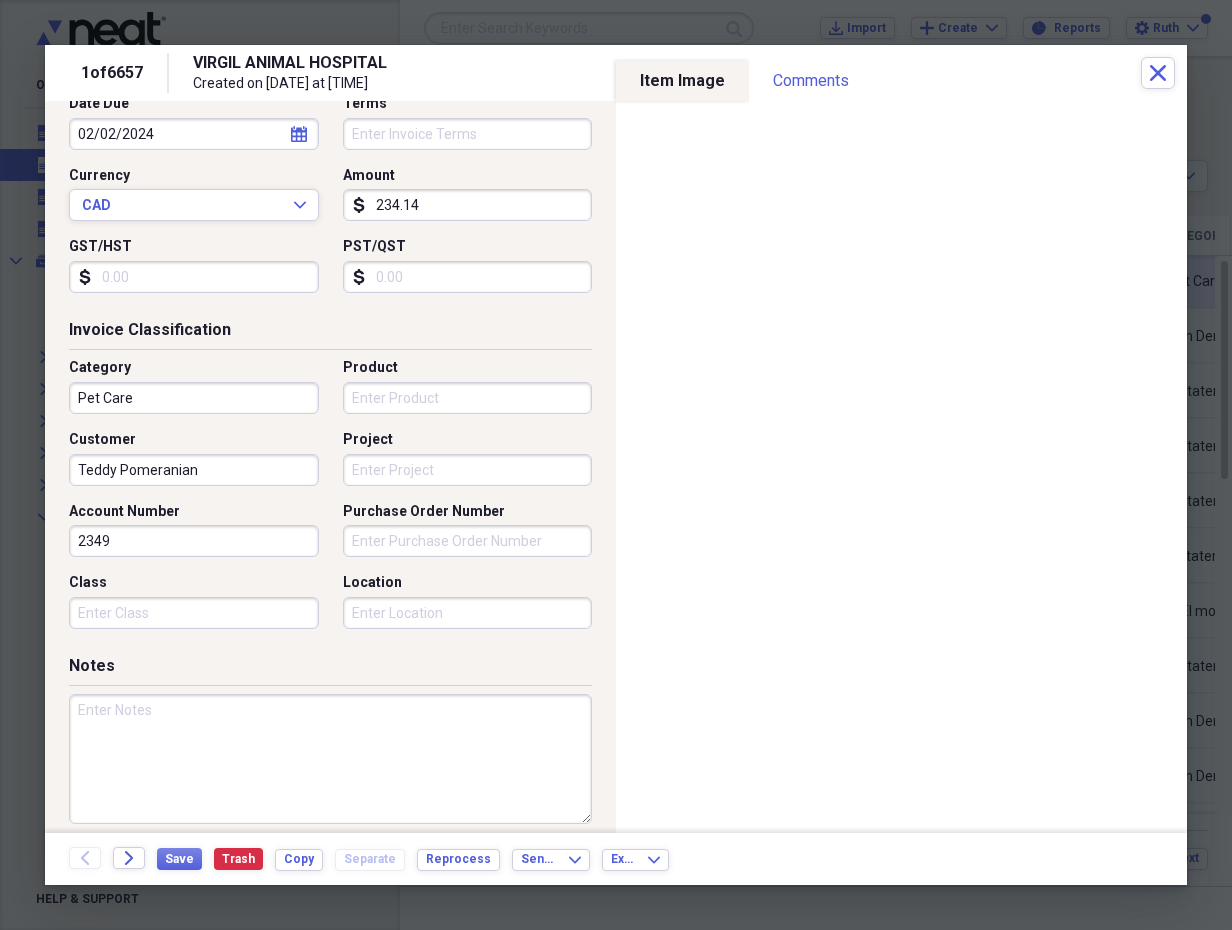 scroll, scrollTop: 306, scrollLeft: 0, axis: vertical 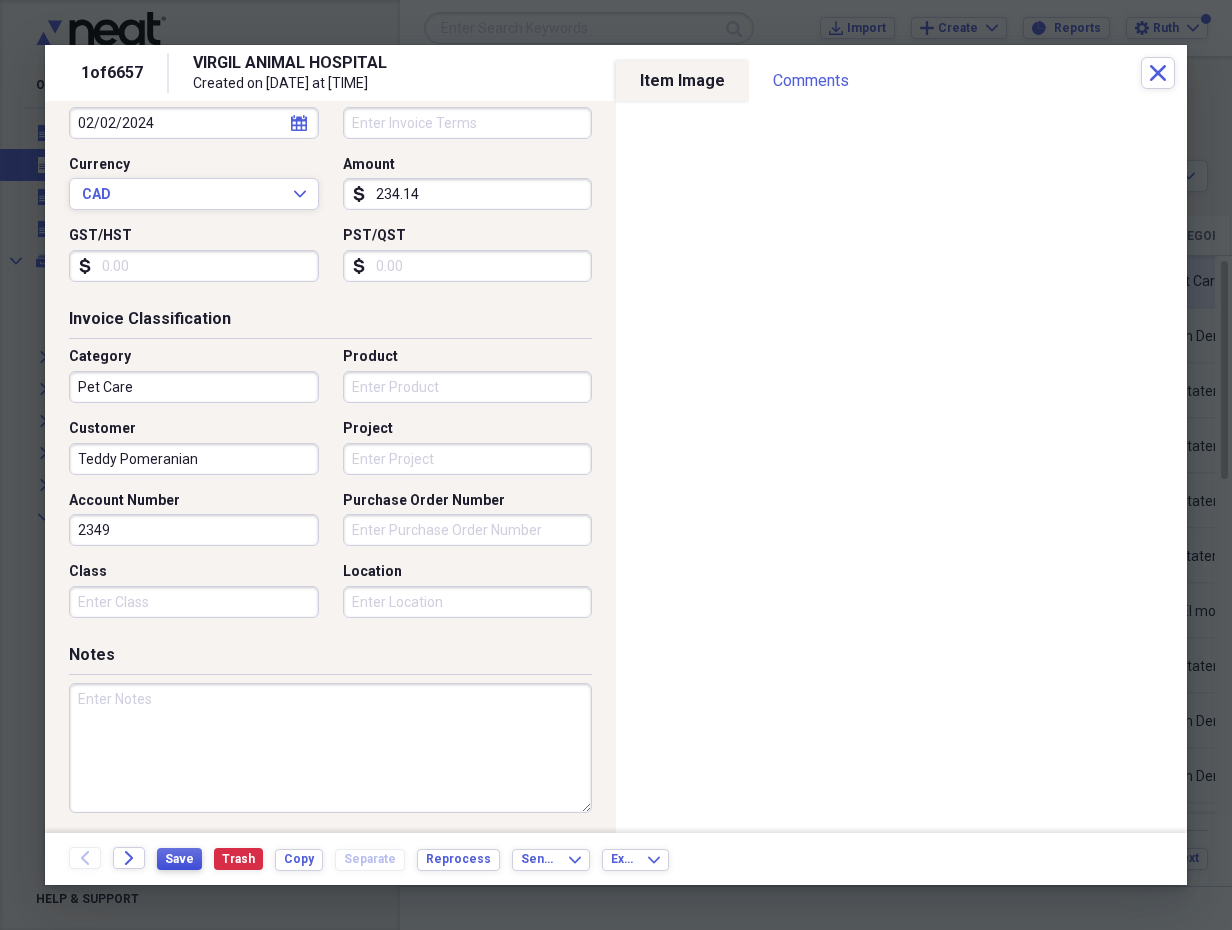 click on "Save" at bounding box center [179, 859] 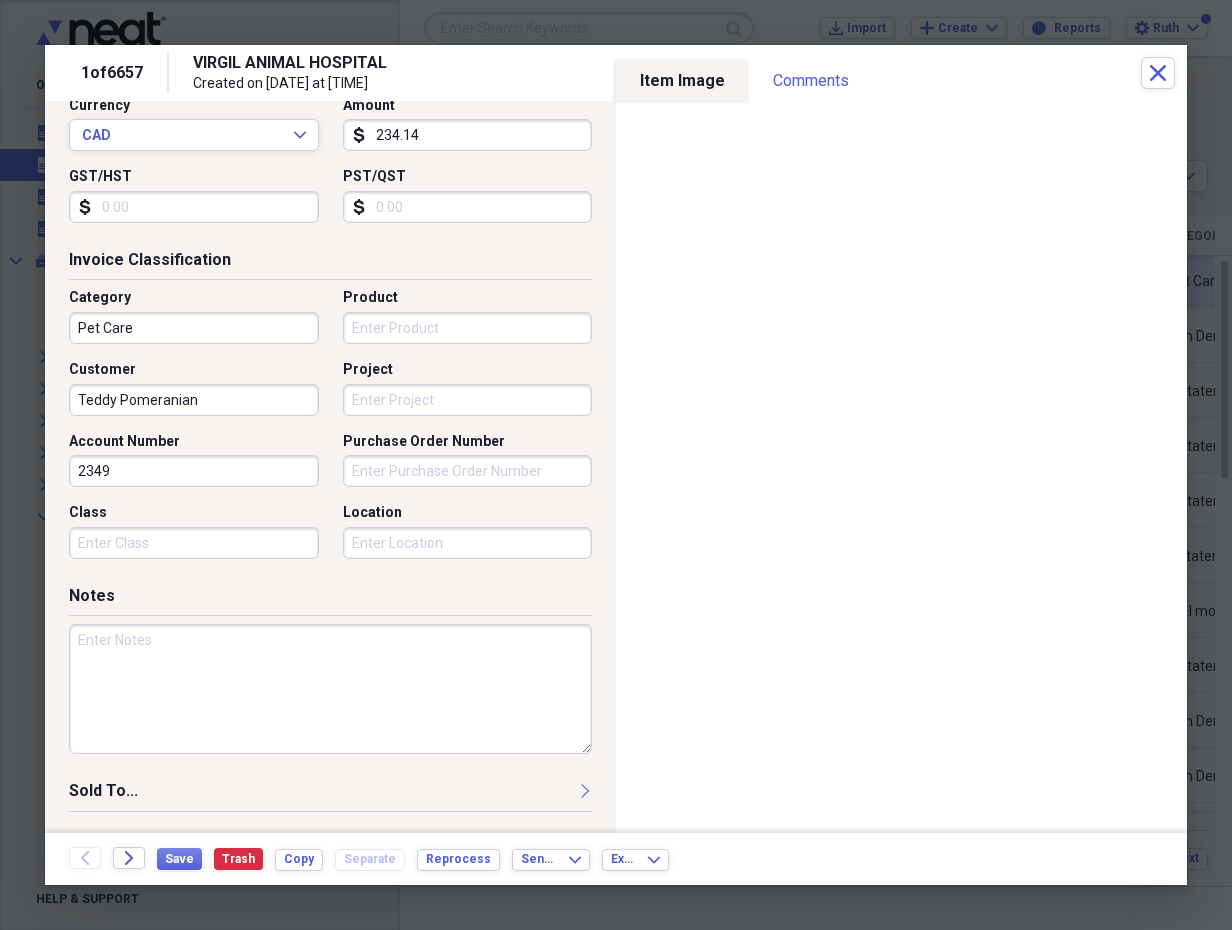scroll, scrollTop: 360, scrollLeft: 0, axis: vertical 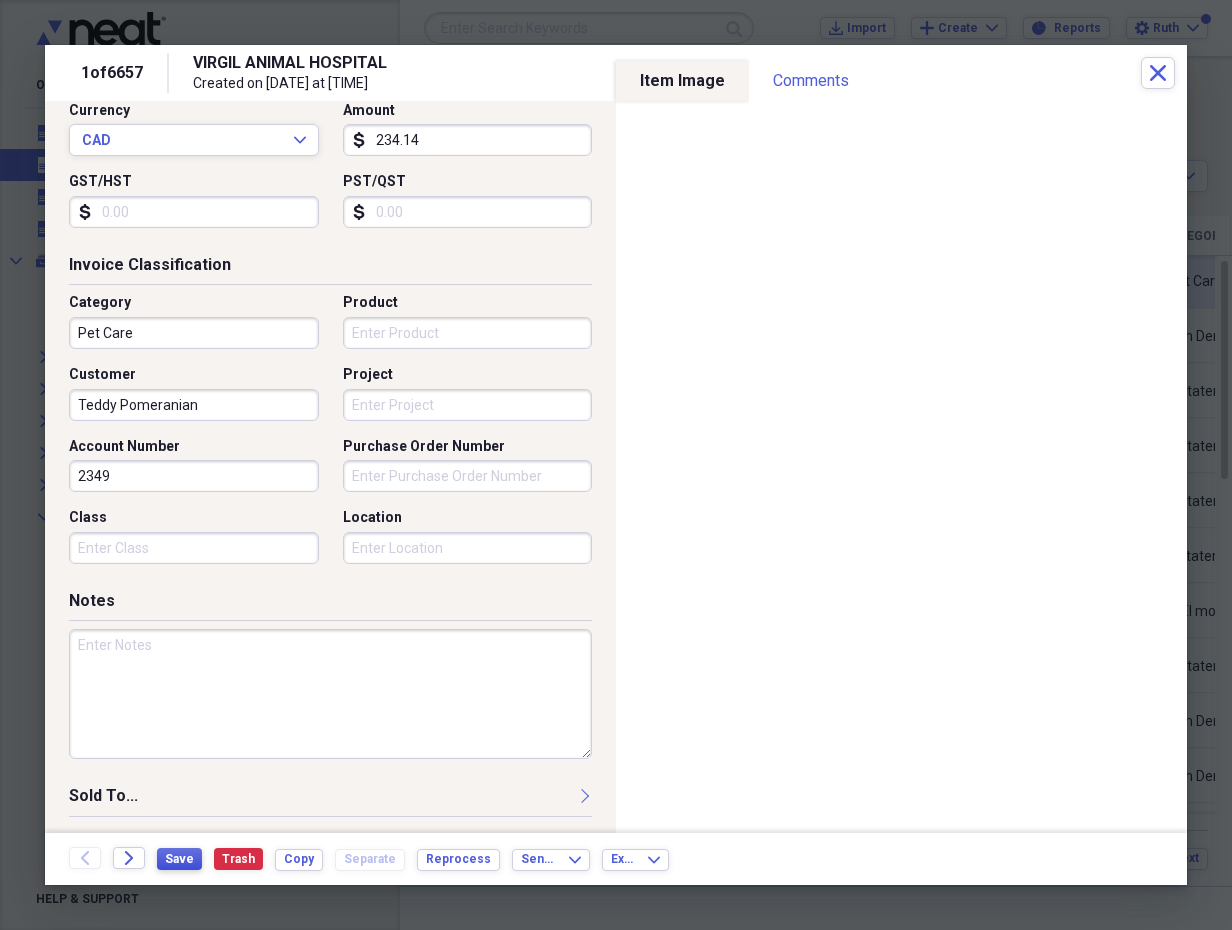 click on "Save" at bounding box center (179, 859) 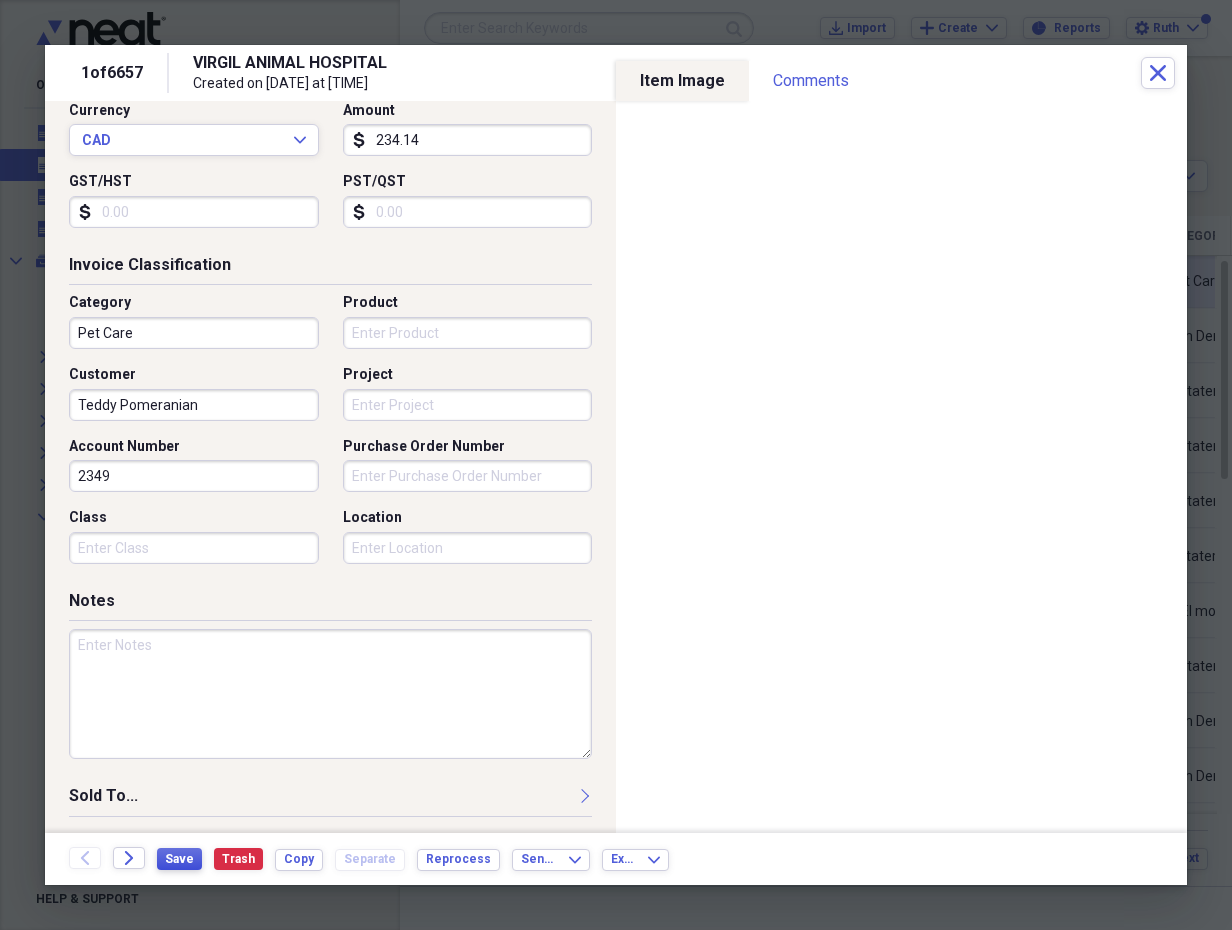 click on "Save" at bounding box center [179, 859] 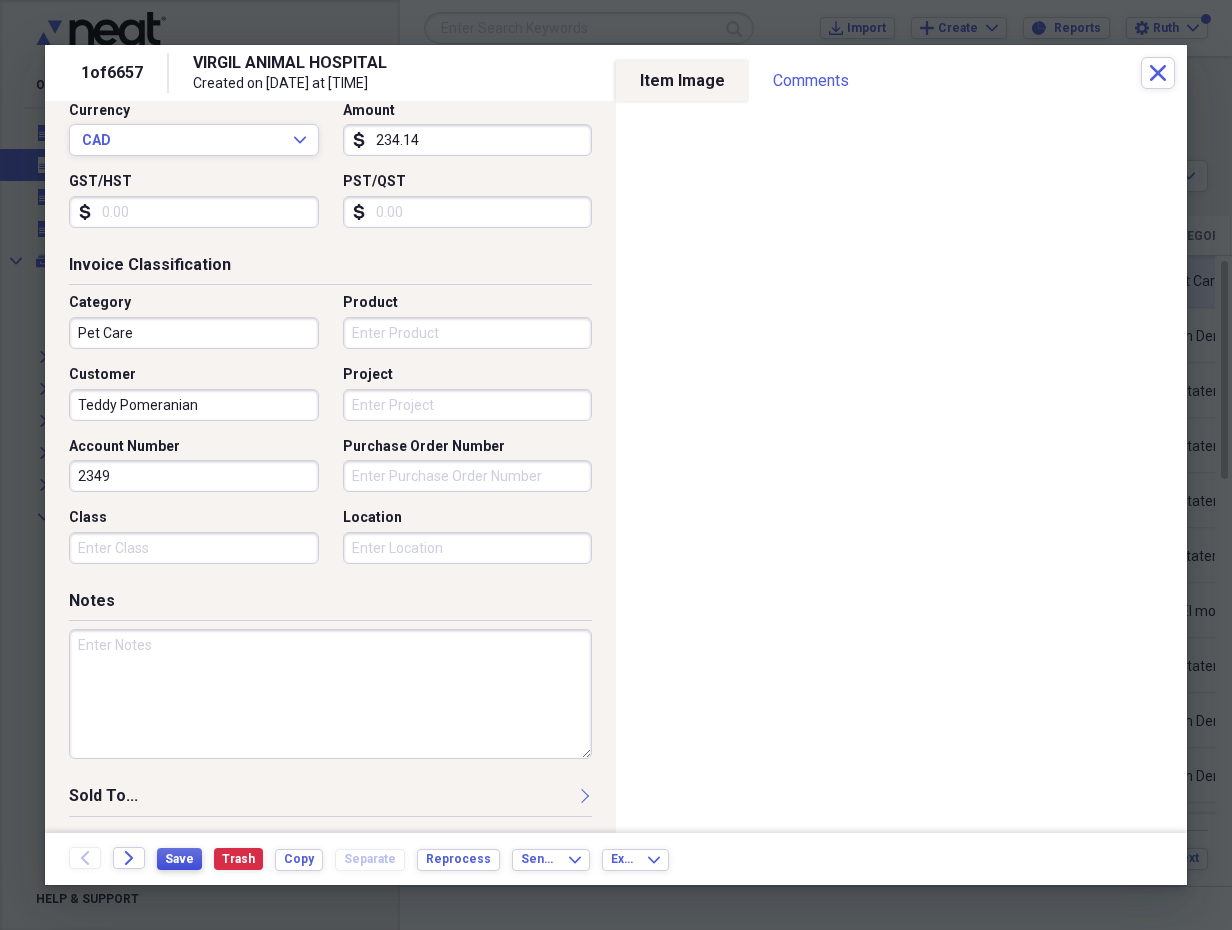 click on "Save" at bounding box center [179, 859] 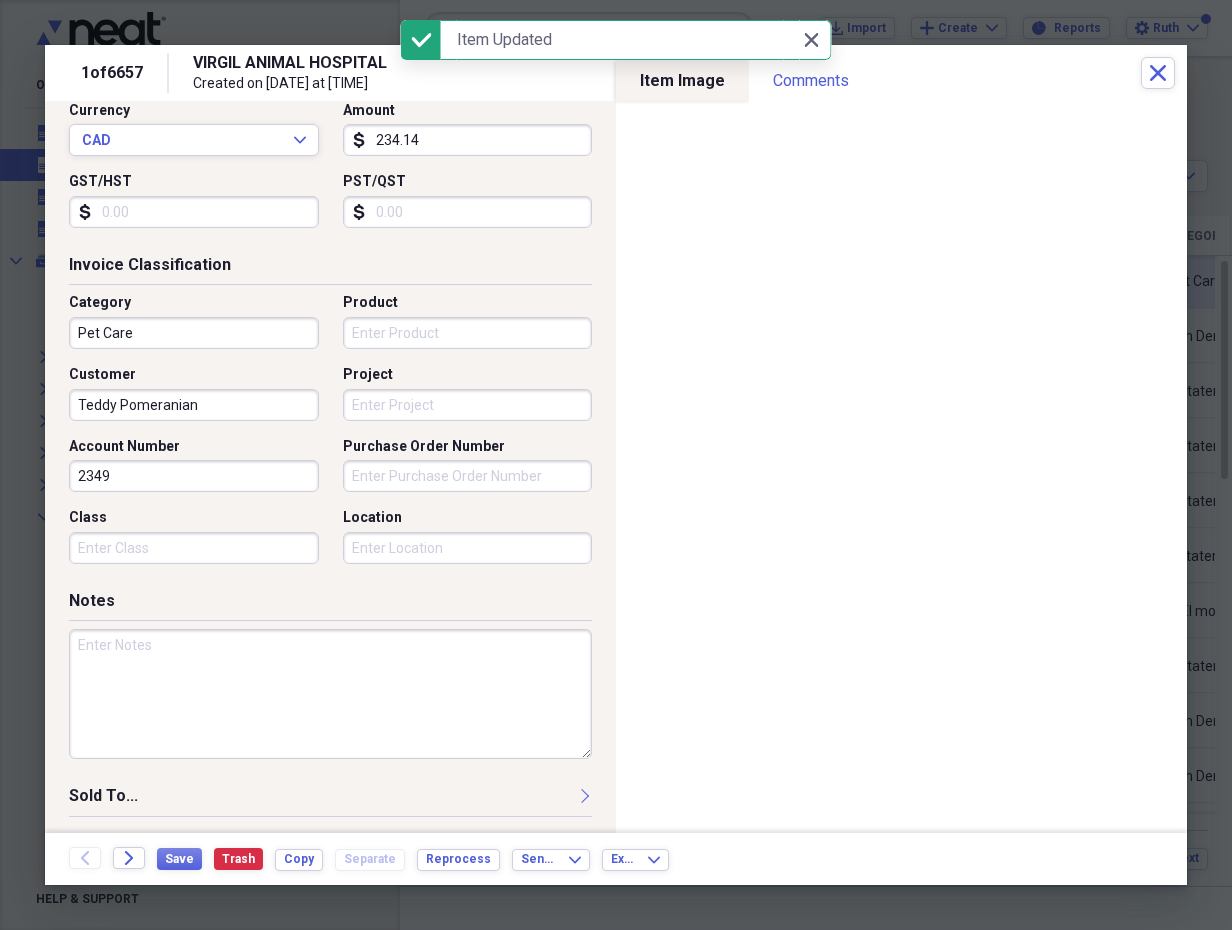 drag, startPoint x: 173, startPoint y: 852, endPoint x: 387, endPoint y: 893, distance: 217.89218 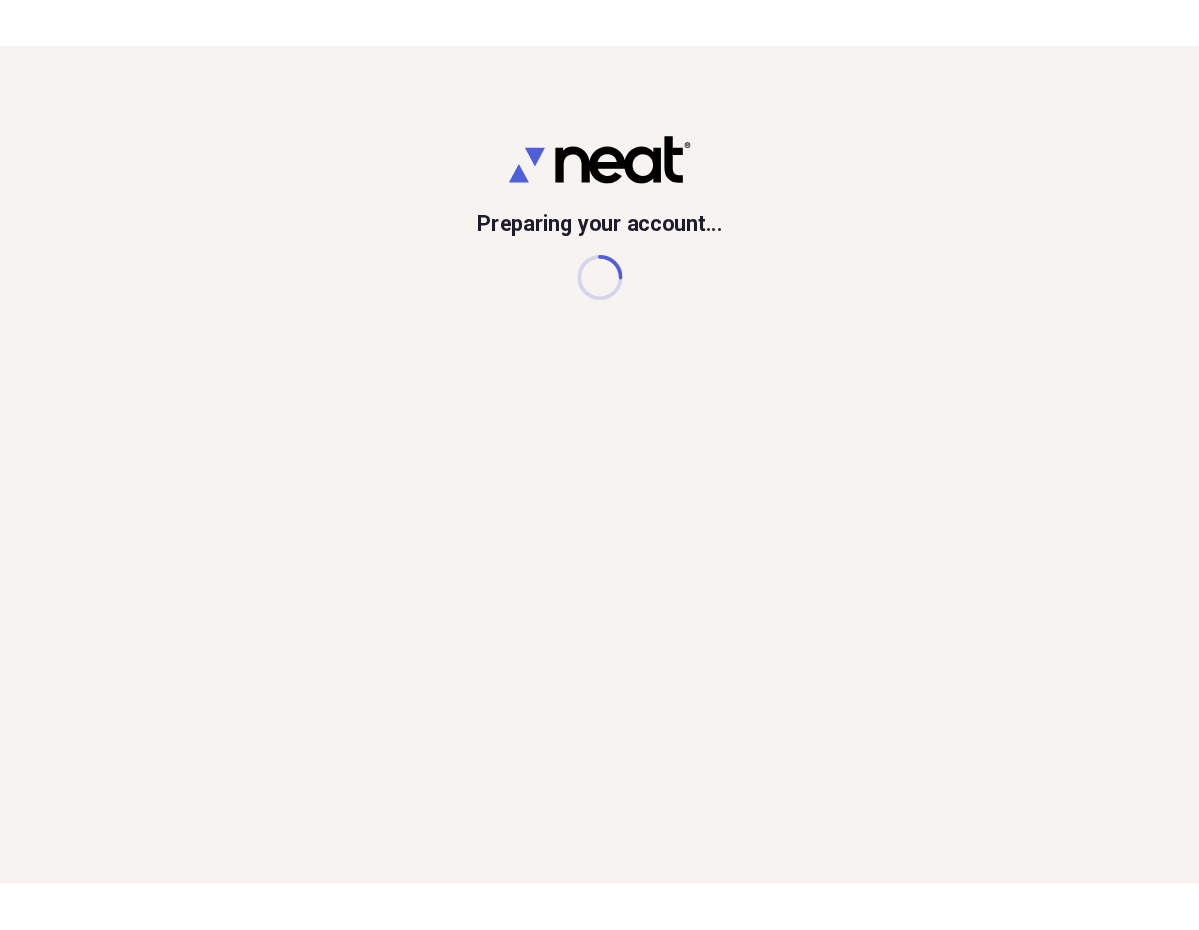 scroll, scrollTop: 0, scrollLeft: 0, axis: both 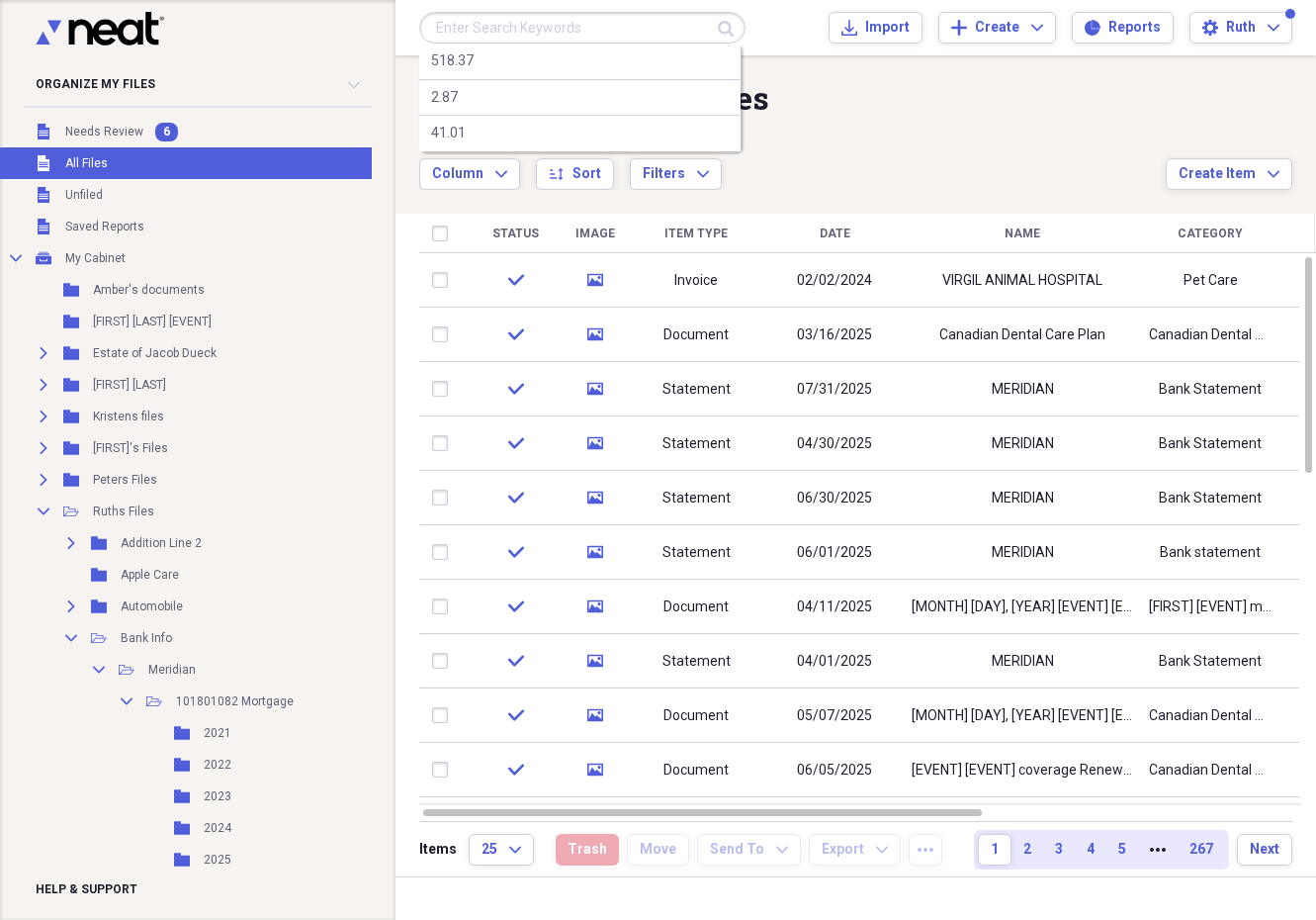 click at bounding box center (582, 28) 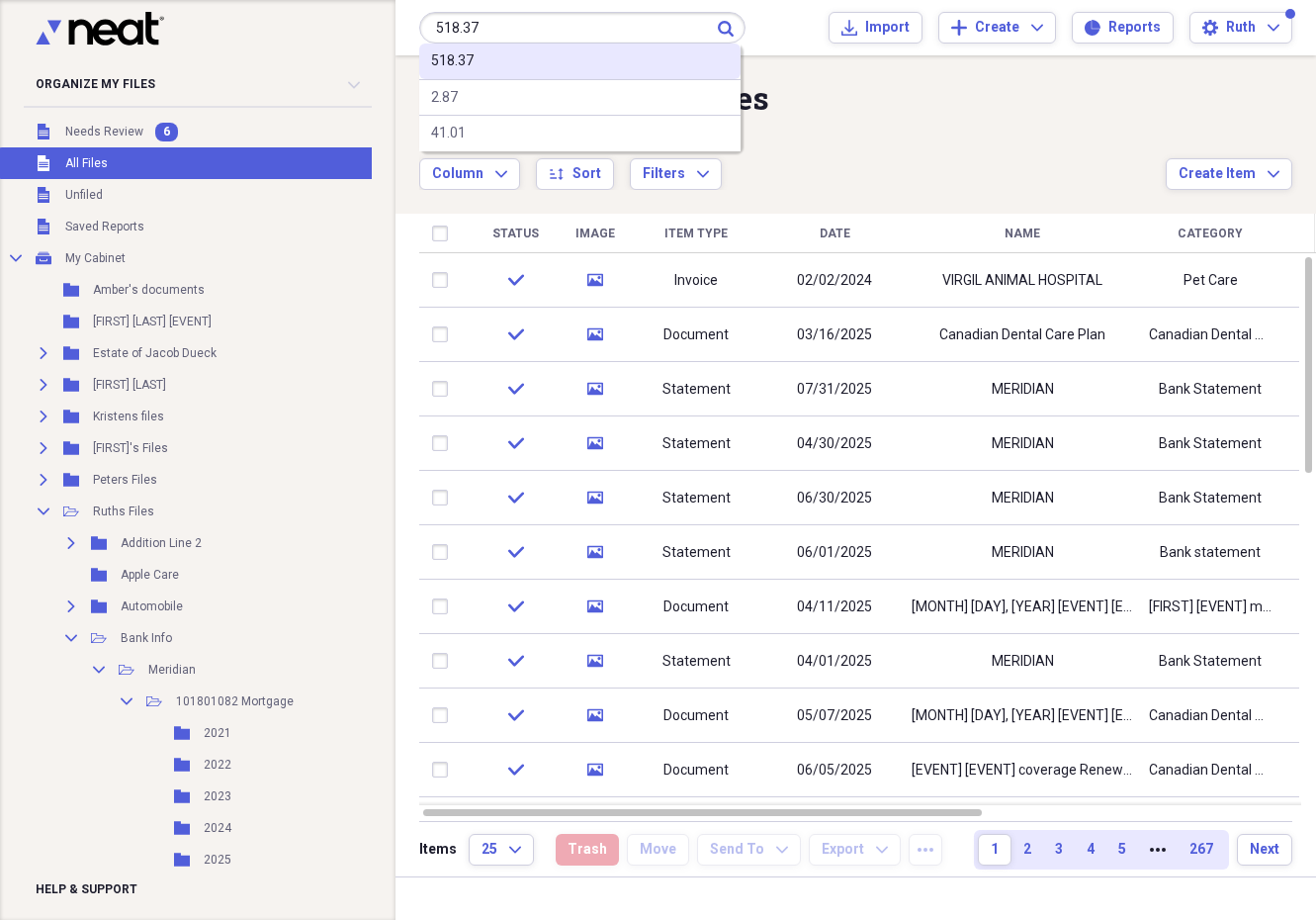 type on "518.37" 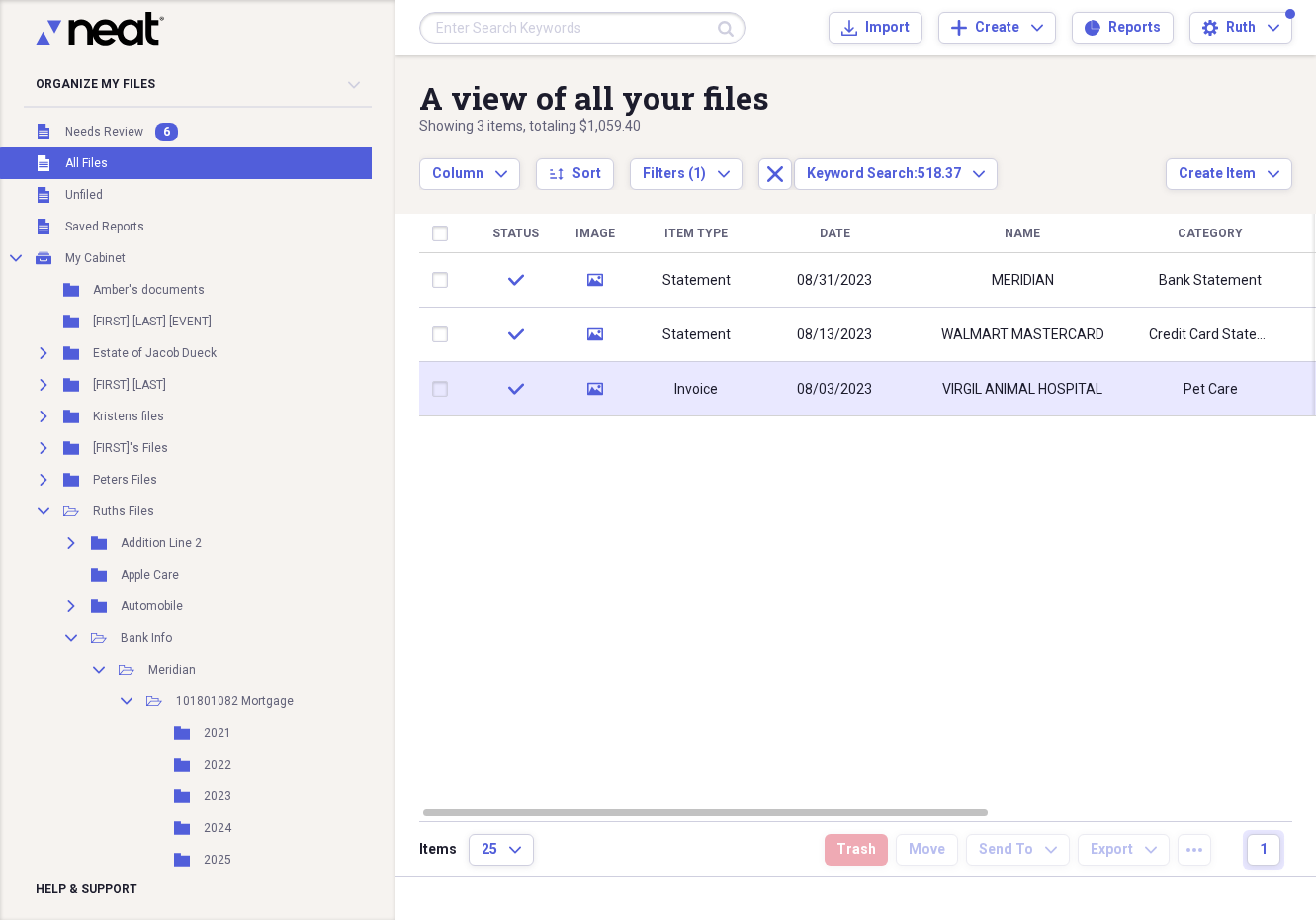 click on "08/03/2023" at bounding box center [834, 389] 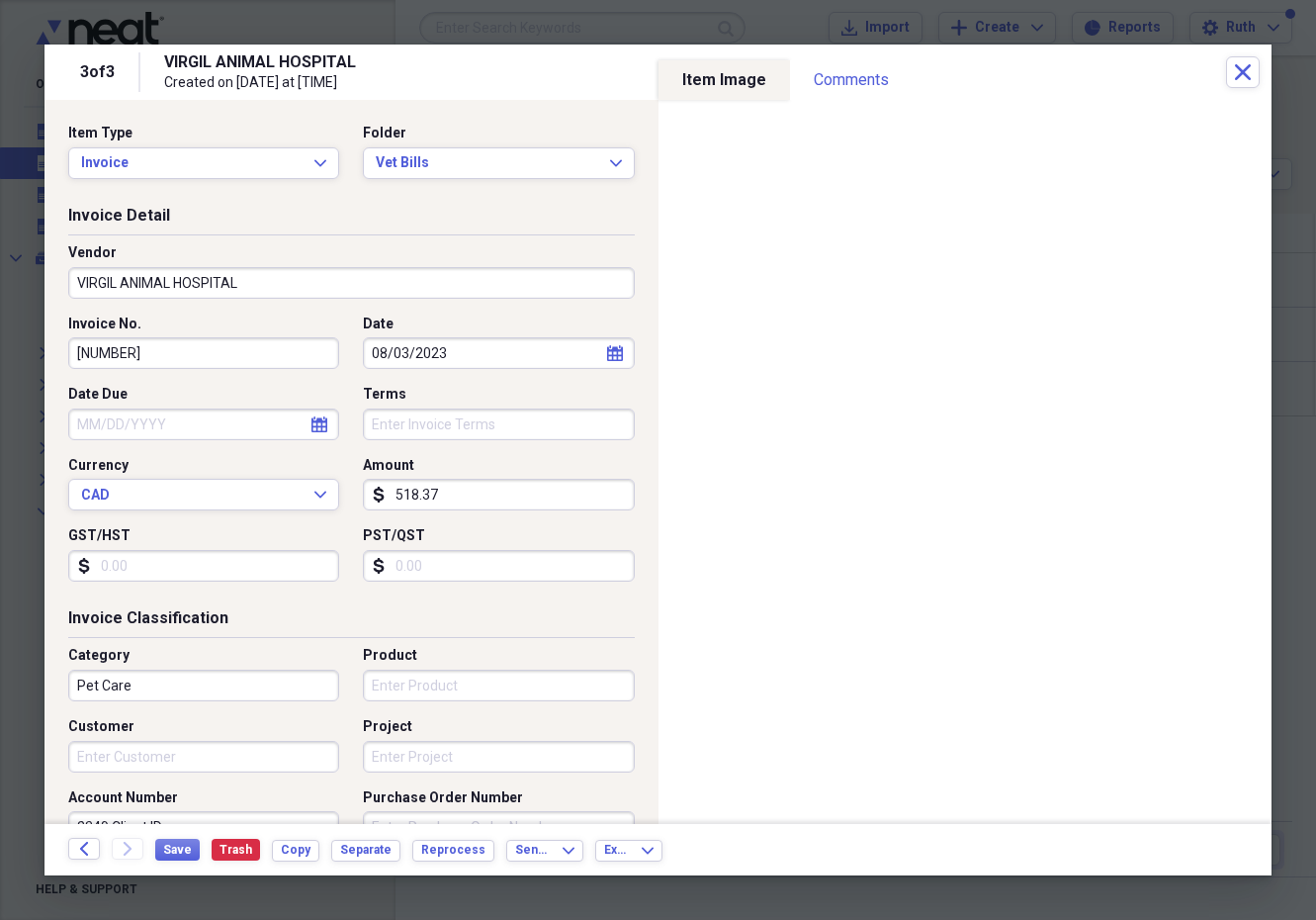 click on "calendar" 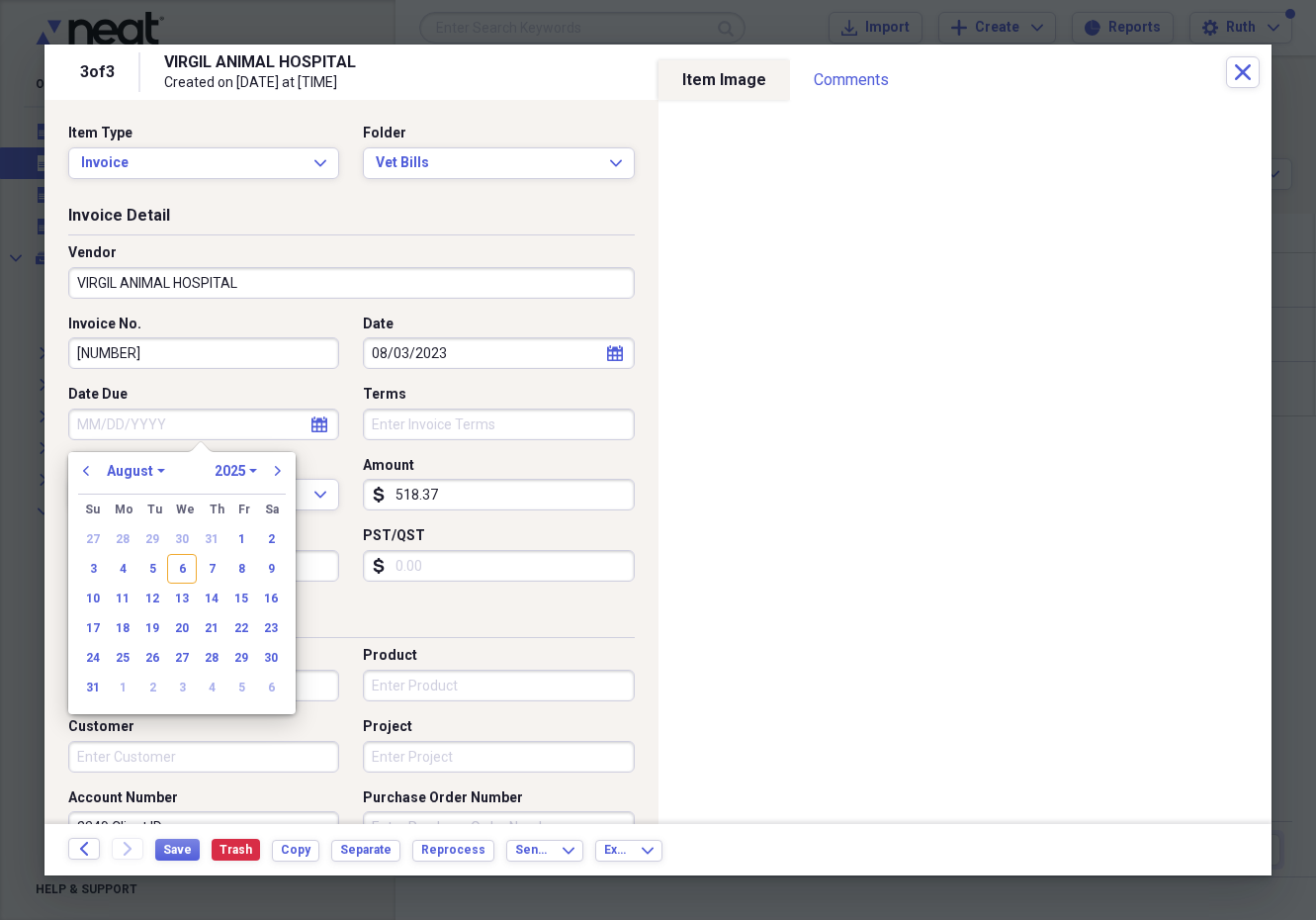 select on "2023" 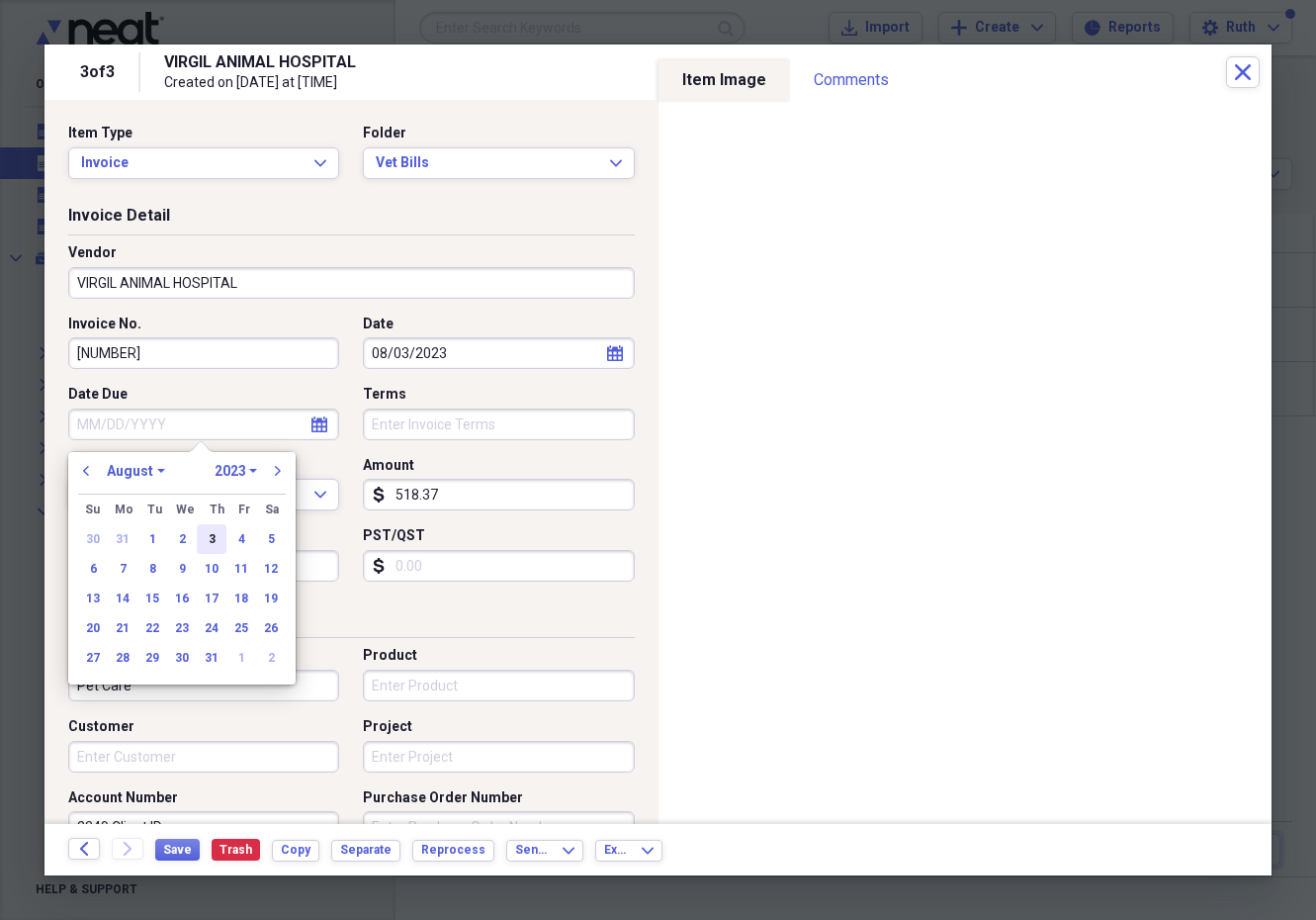 click on "3" at bounding box center (212, 539) 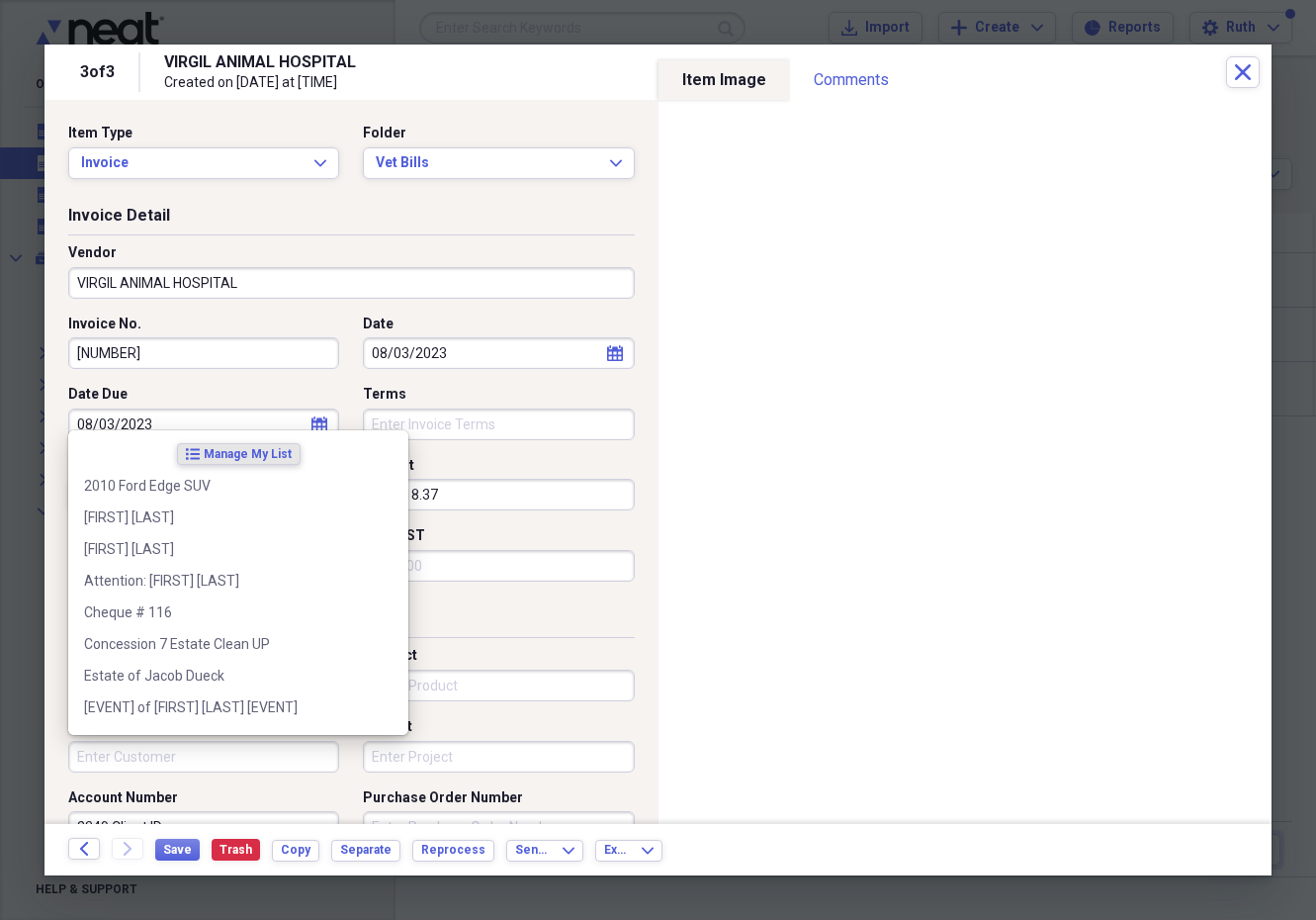 click on "Customer" at bounding box center [204, 757] 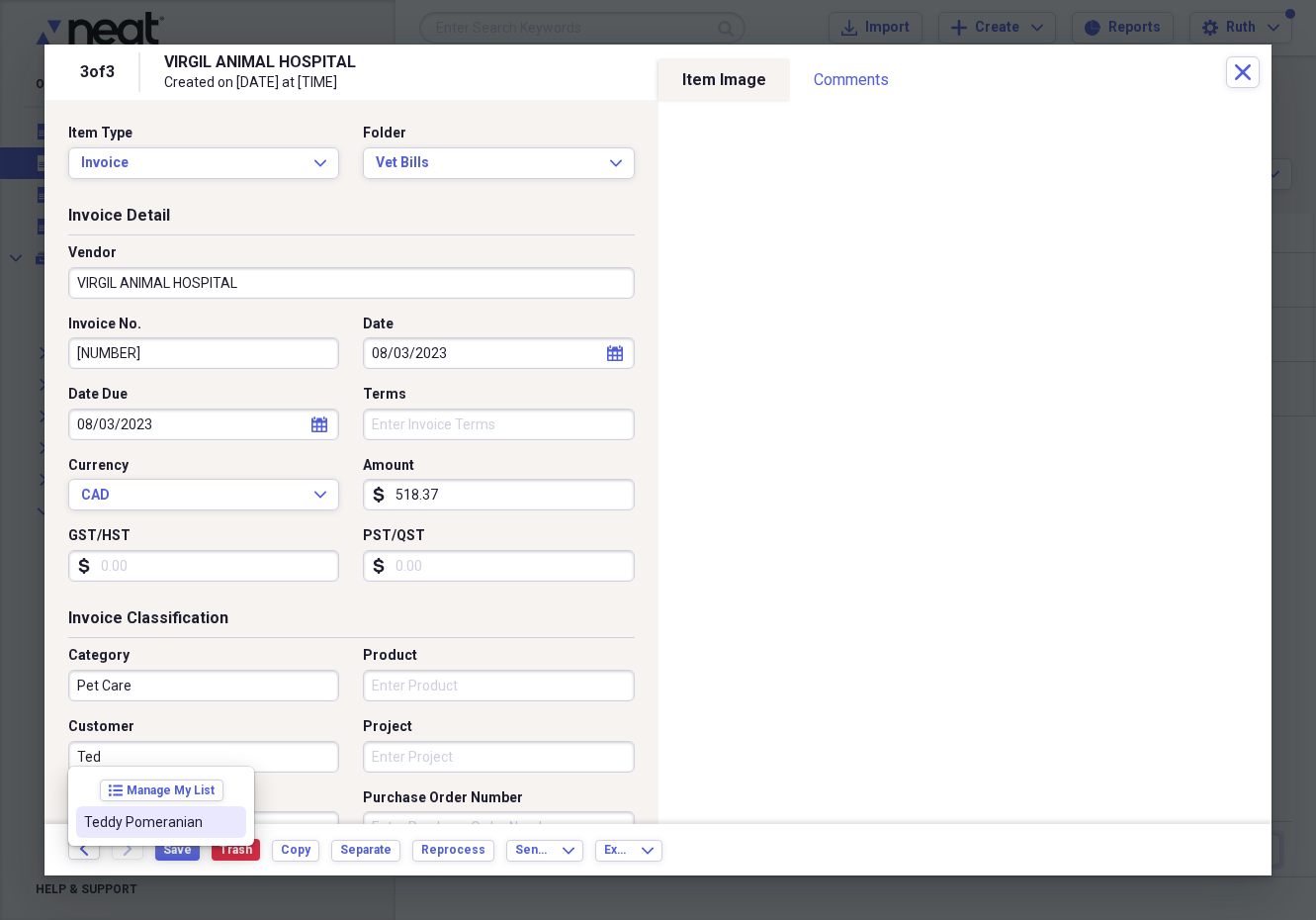 click on "Teddy Pomeranian" at bounding box center (149, 822) 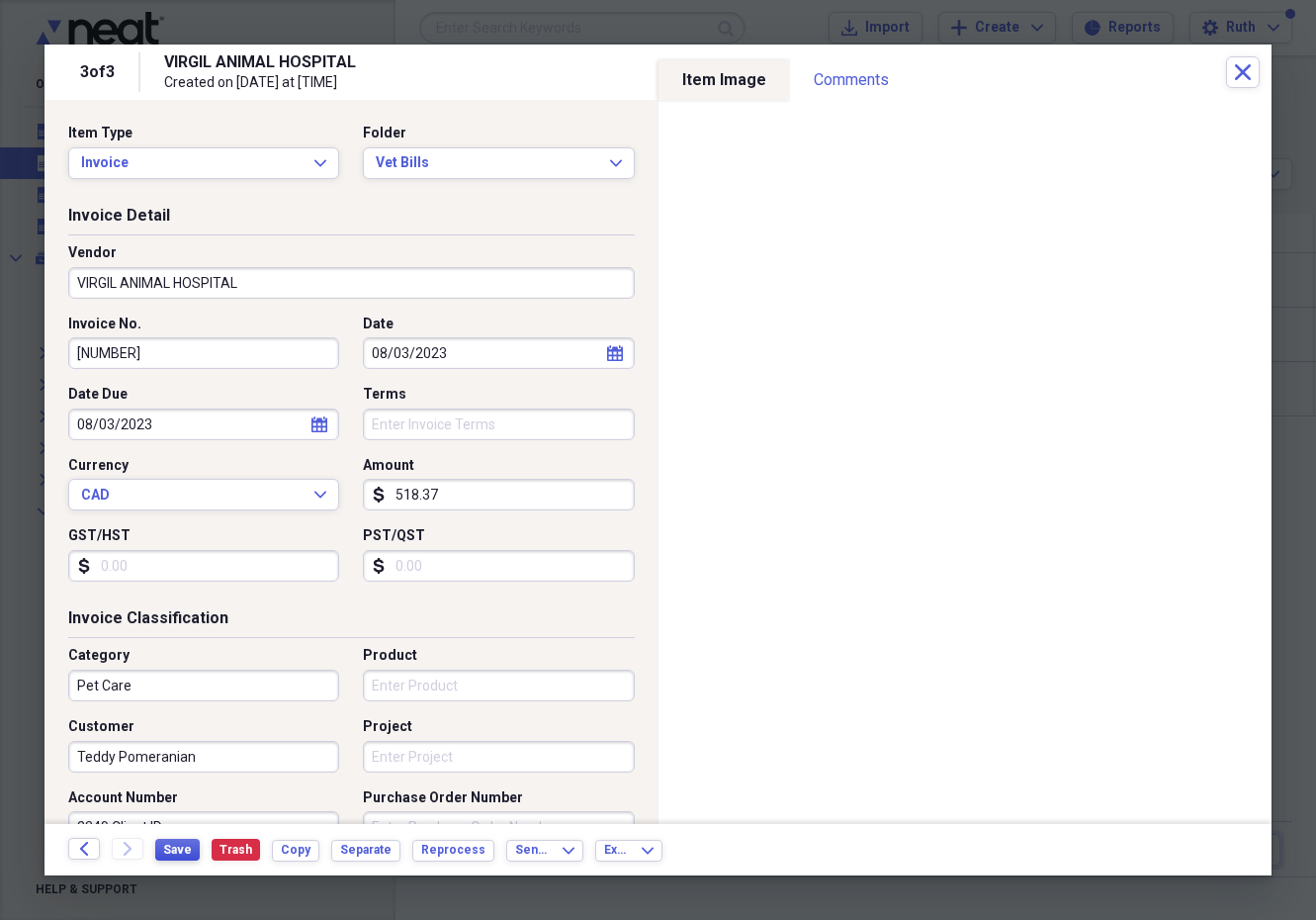 click on "Save" at bounding box center [177, 850] 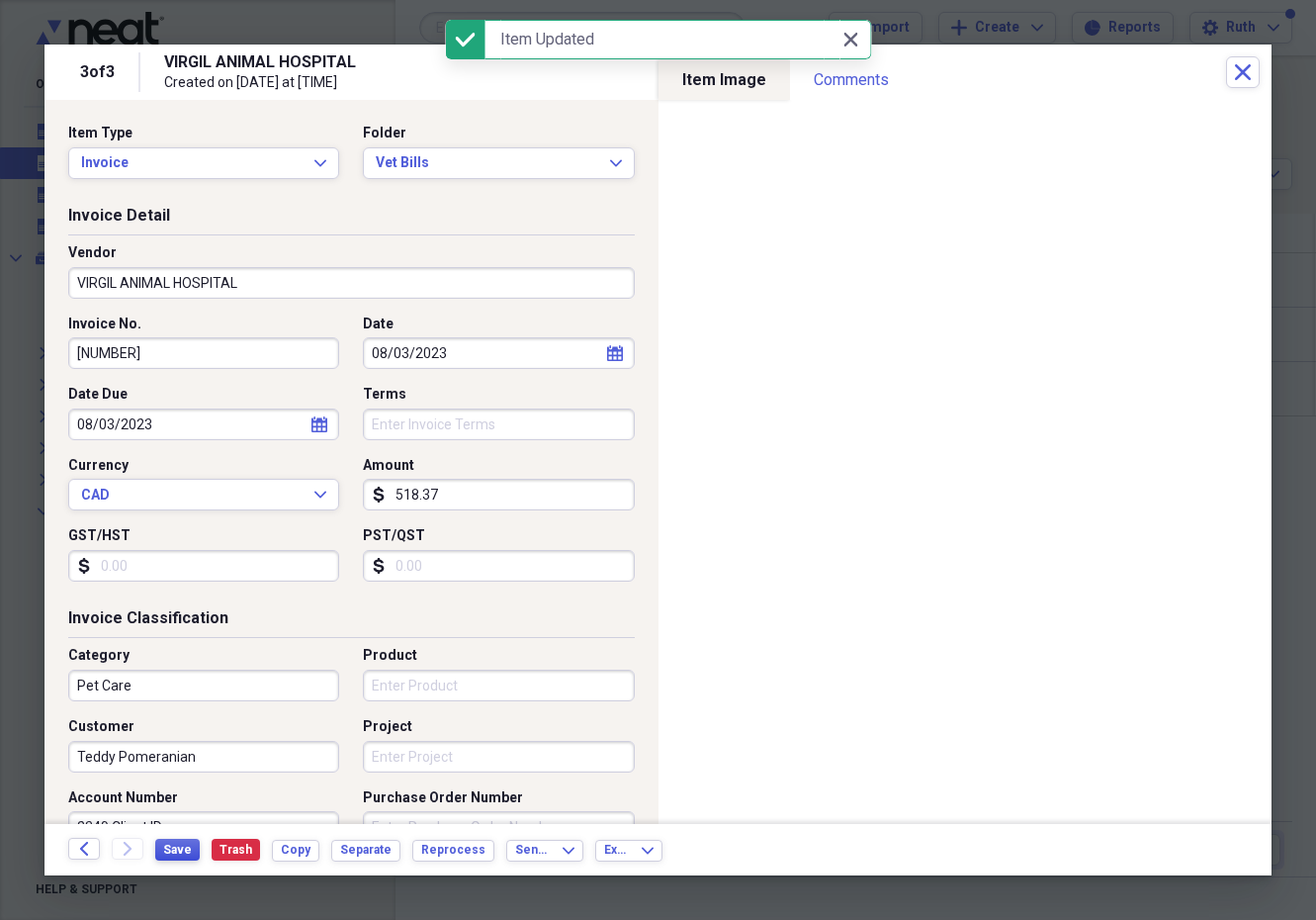 click on "Save" at bounding box center (177, 850) 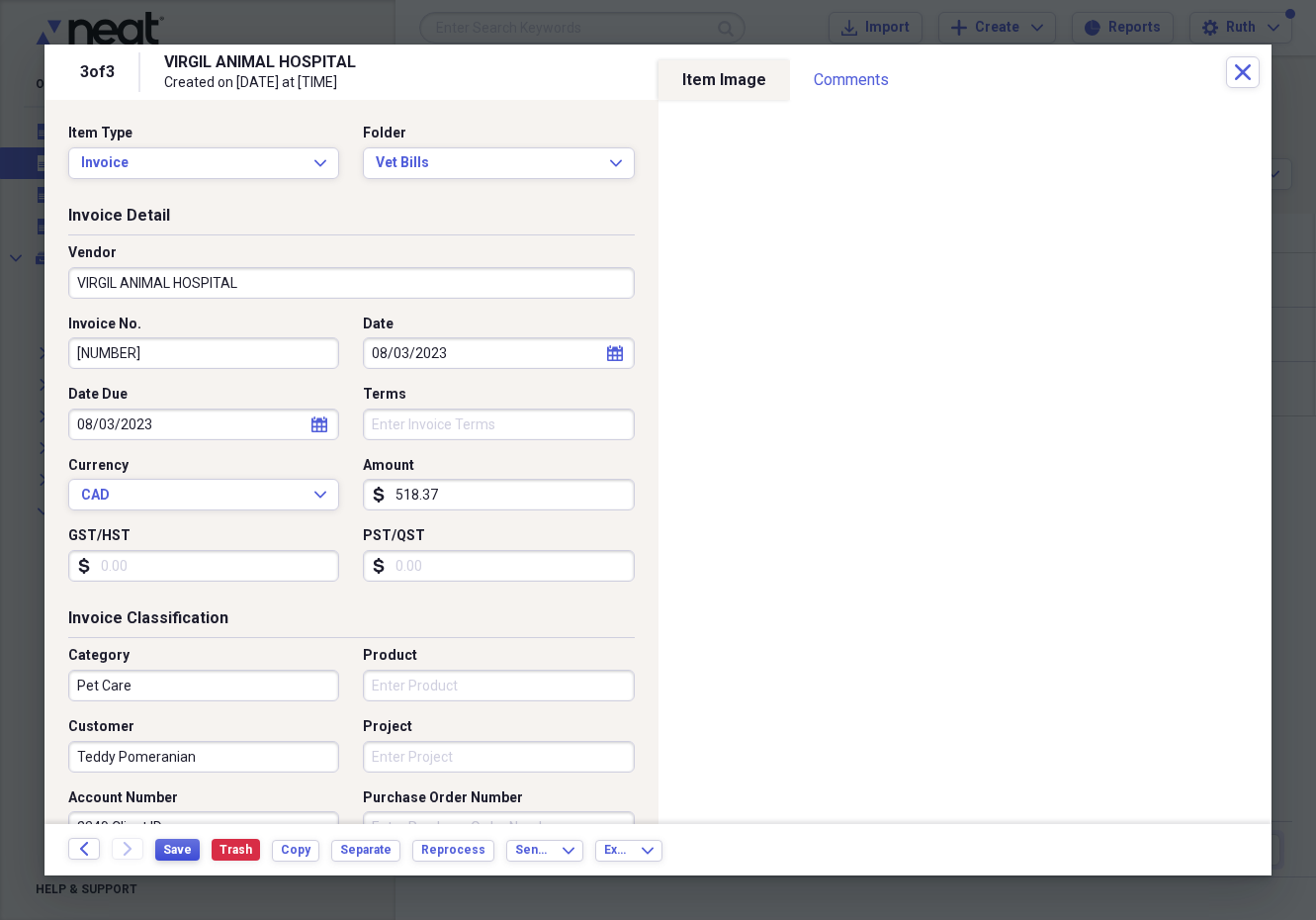 click on "Save" at bounding box center (177, 850) 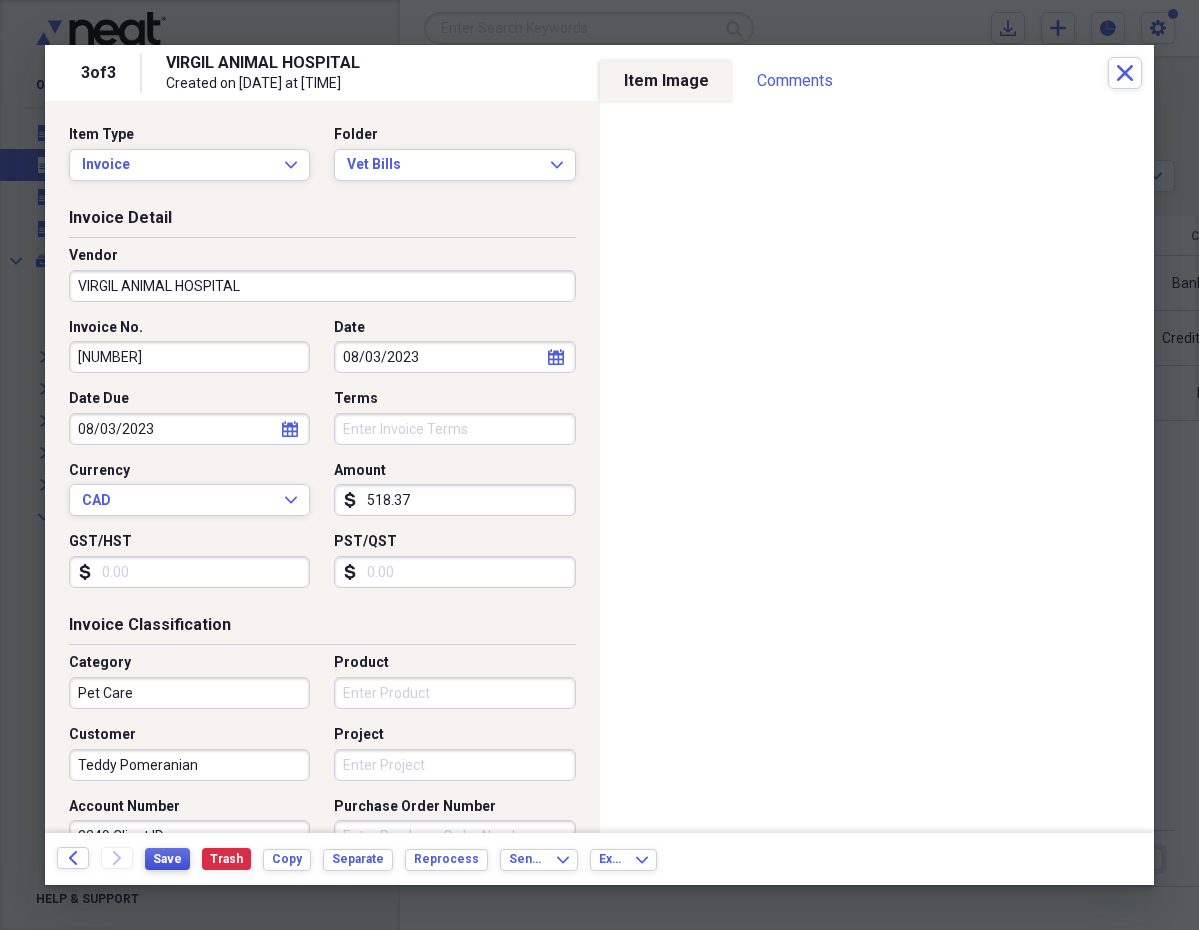 click on "Save" at bounding box center (167, 859) 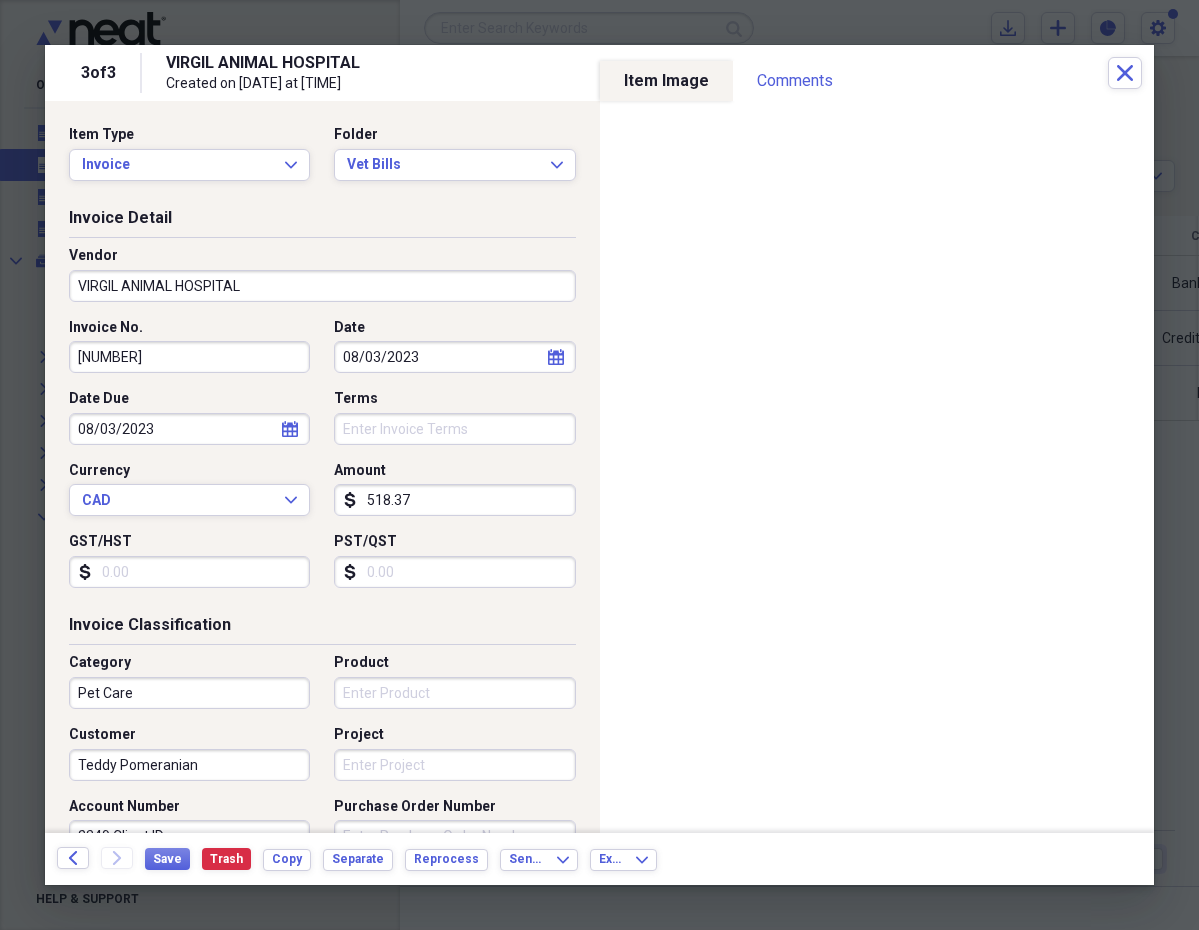 drag, startPoint x: 166, startPoint y: 856, endPoint x: 302, endPoint y: 894, distance: 141.20906 